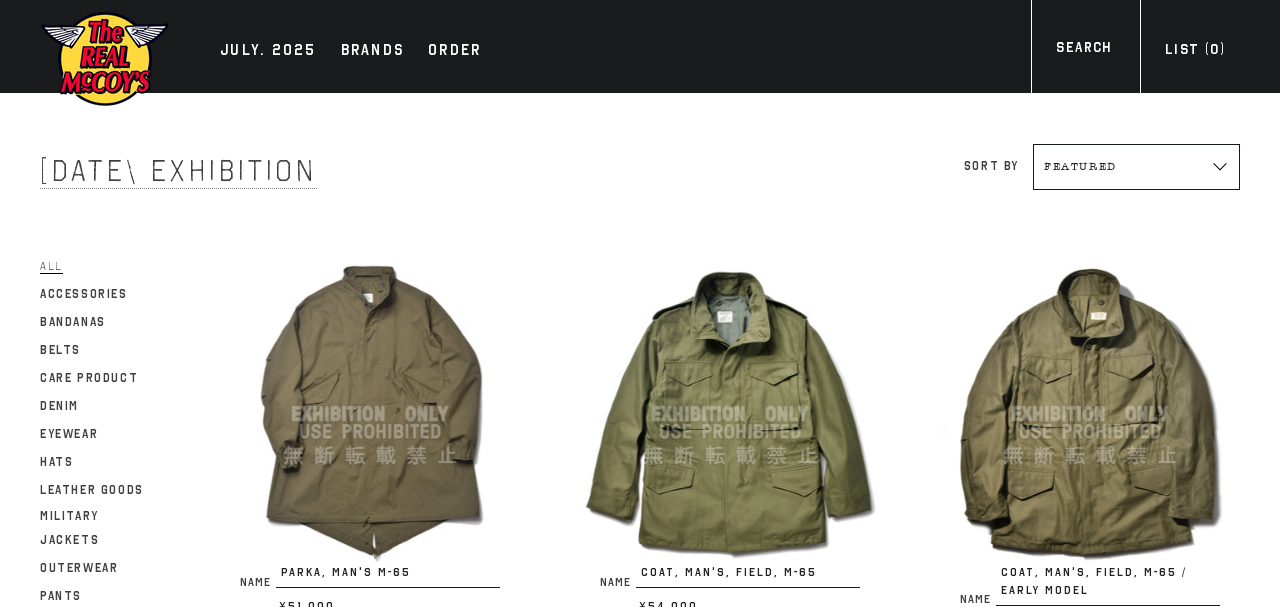 scroll, scrollTop: 0, scrollLeft: 0, axis: both 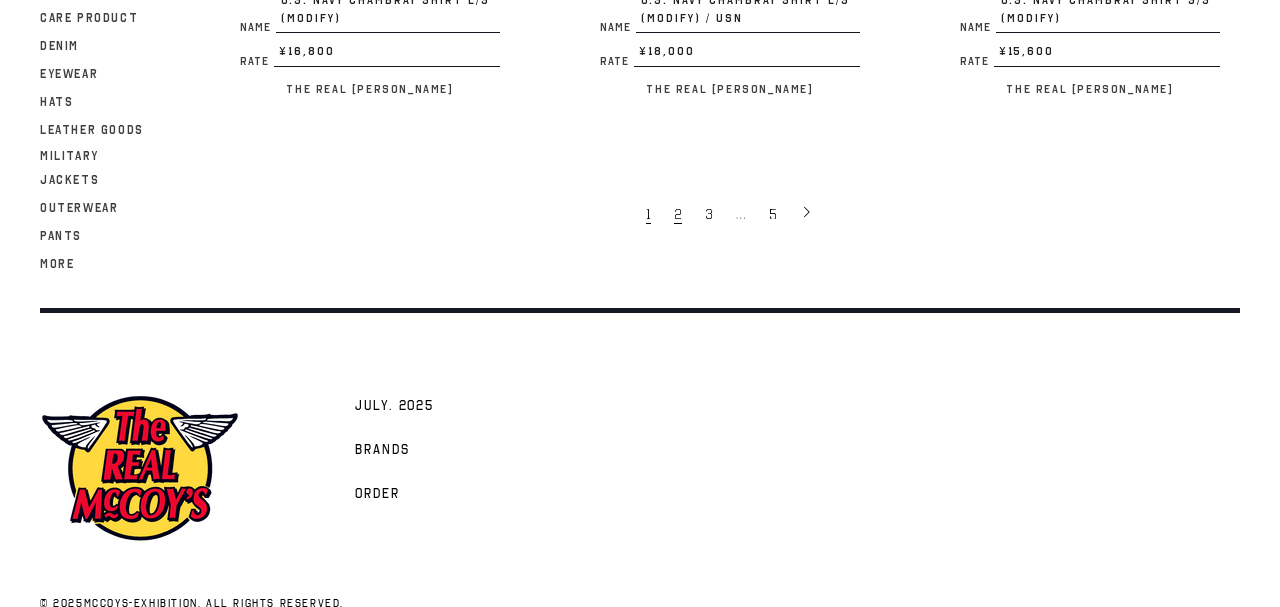 click on "2" at bounding box center [679, 213] 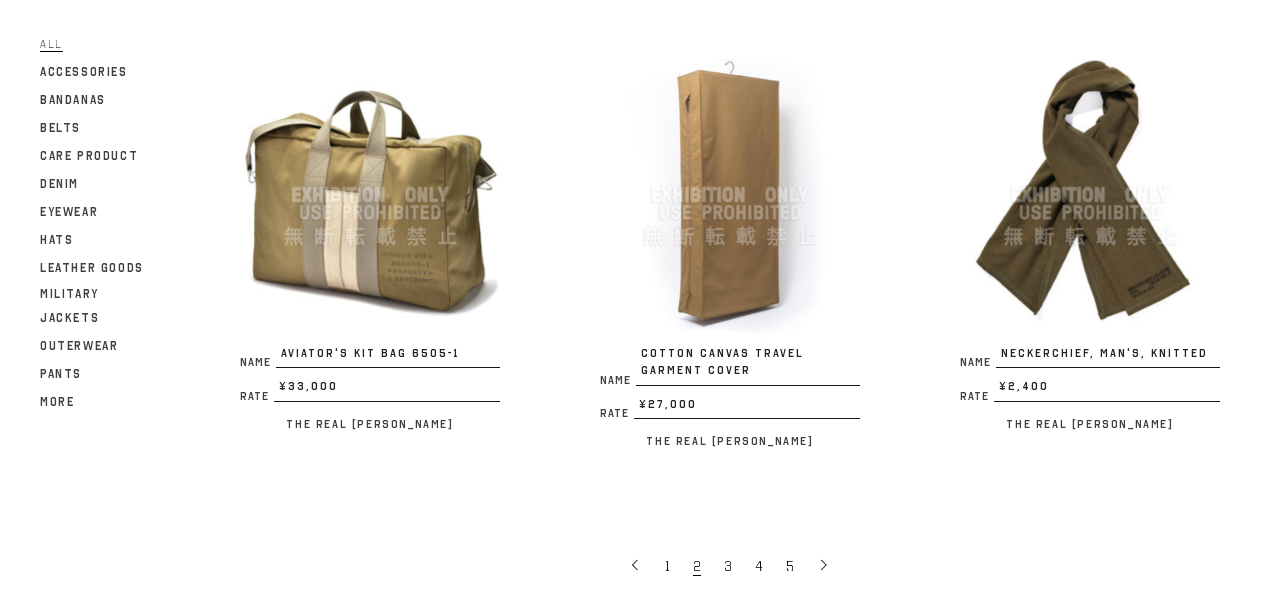 scroll, scrollTop: 3672, scrollLeft: 0, axis: vertical 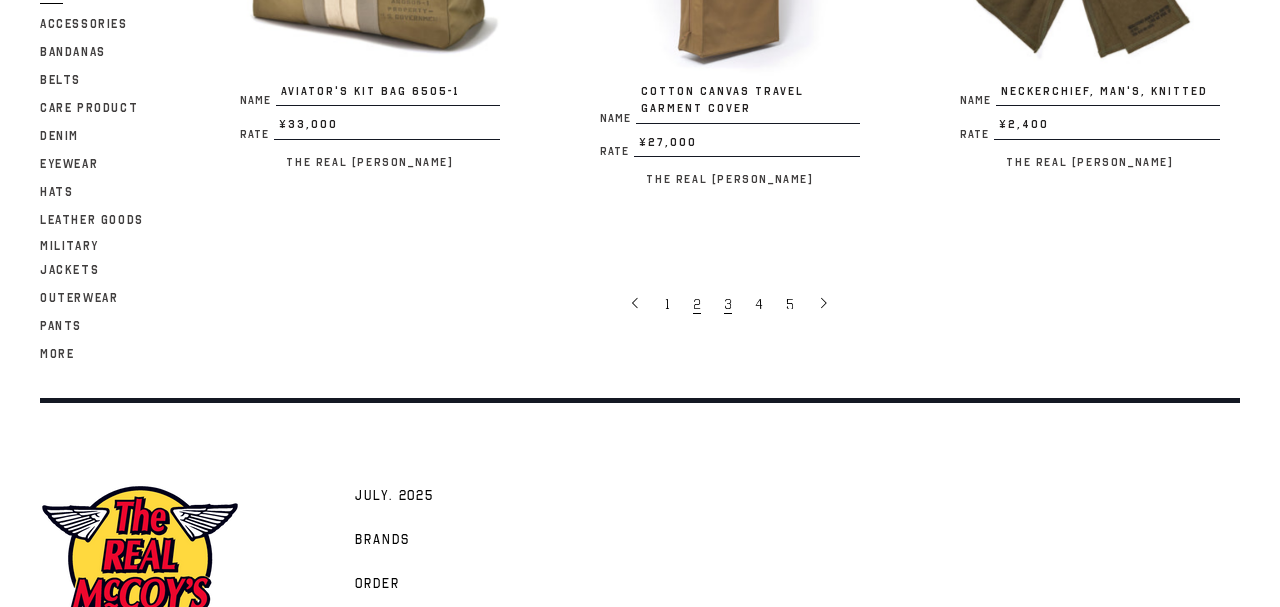 click on "3" at bounding box center (729, 303) 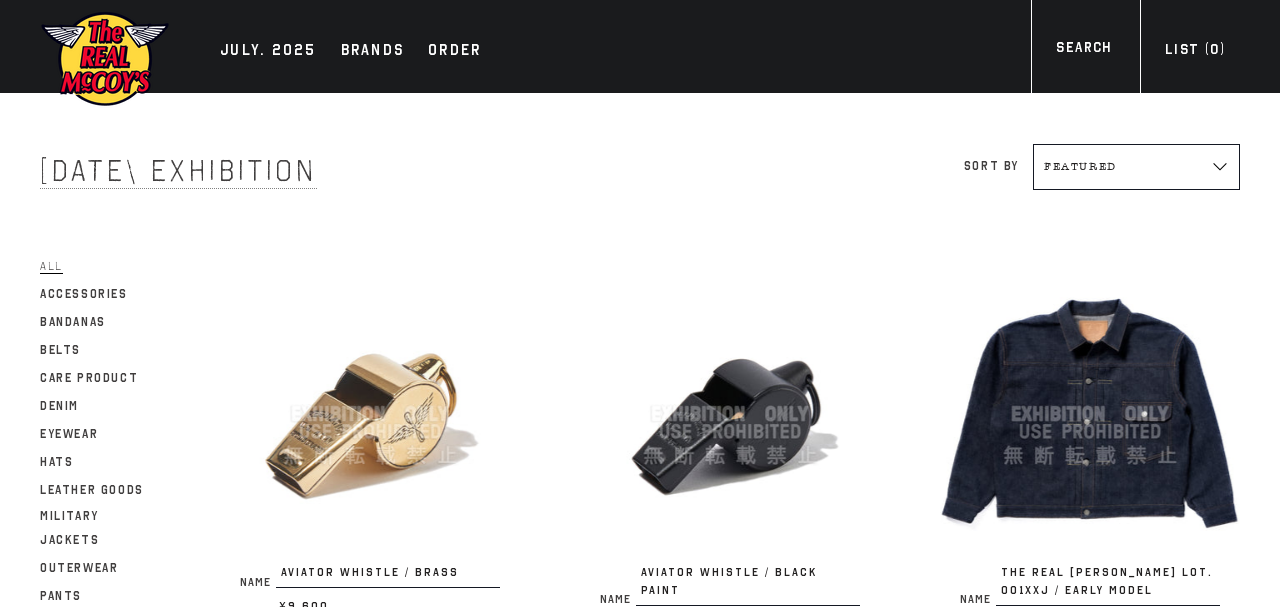 scroll, scrollTop: 0, scrollLeft: 0, axis: both 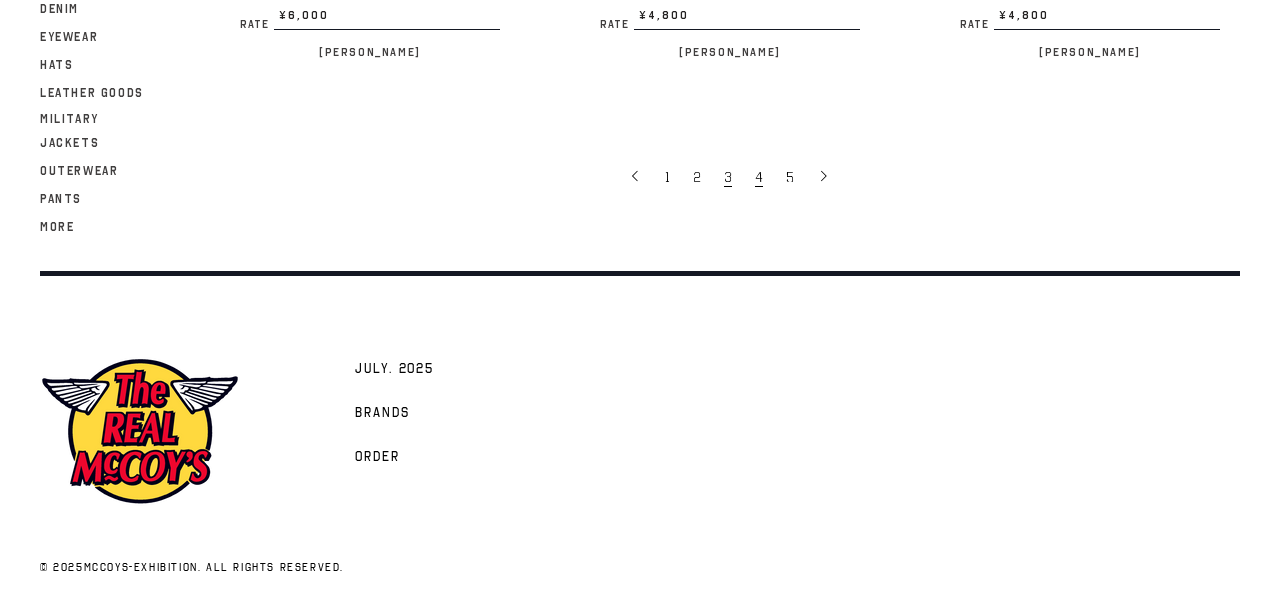 click on "4" at bounding box center [759, 177] 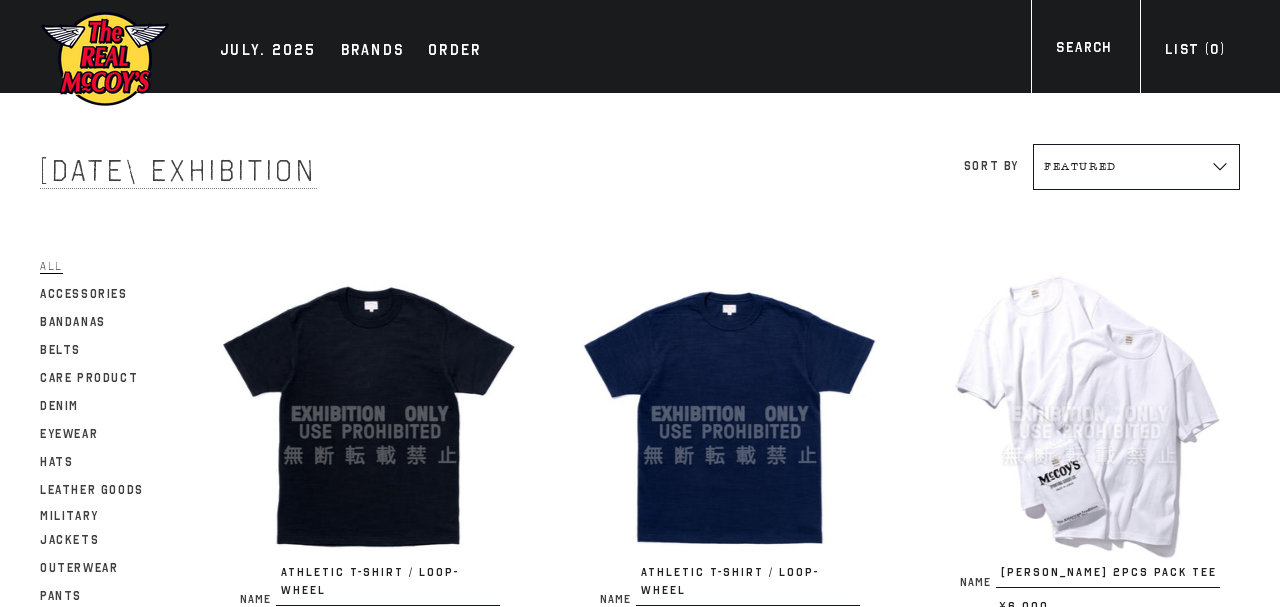 scroll, scrollTop: 0, scrollLeft: 0, axis: both 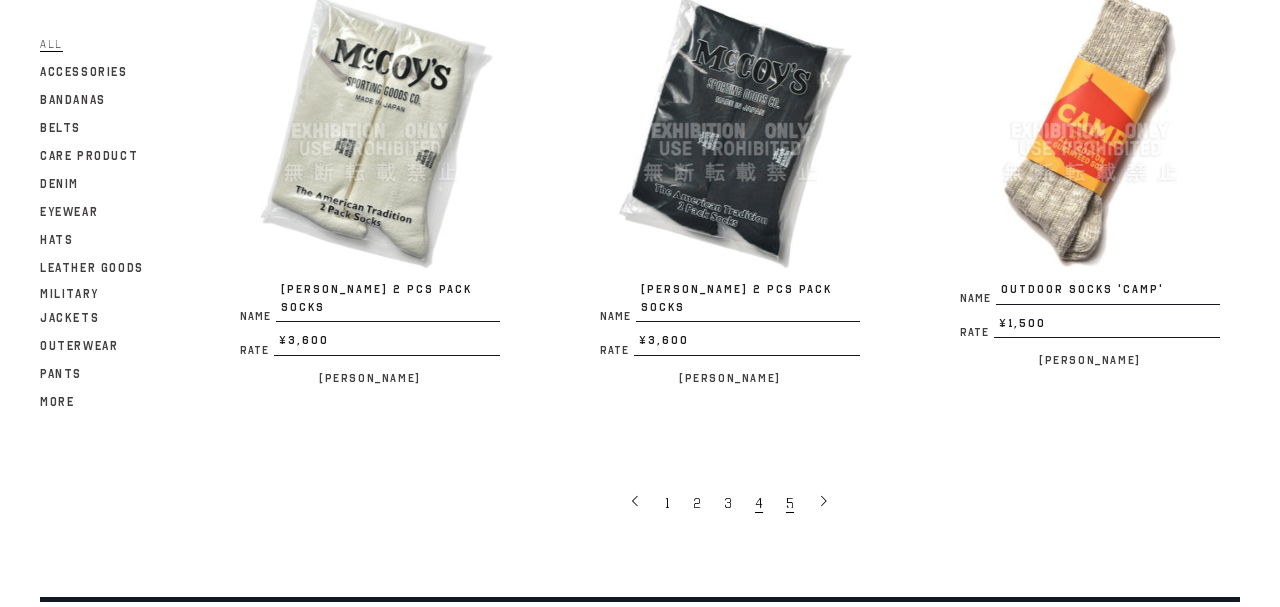 click on "5" at bounding box center [791, 502] 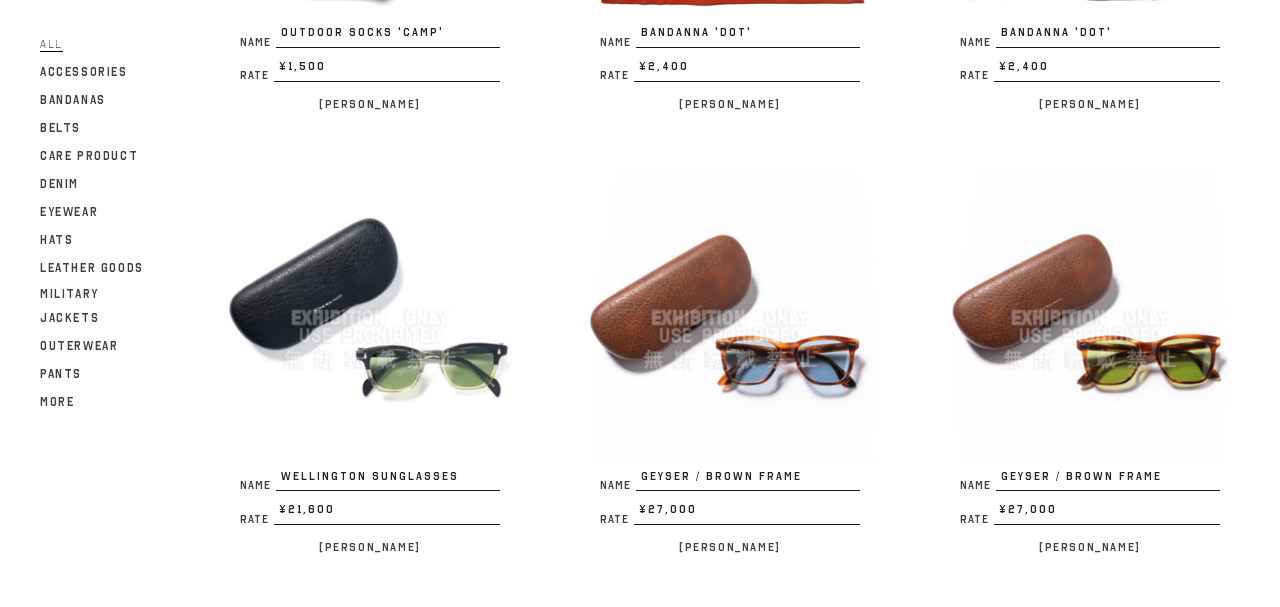 scroll, scrollTop: 0, scrollLeft: 0, axis: both 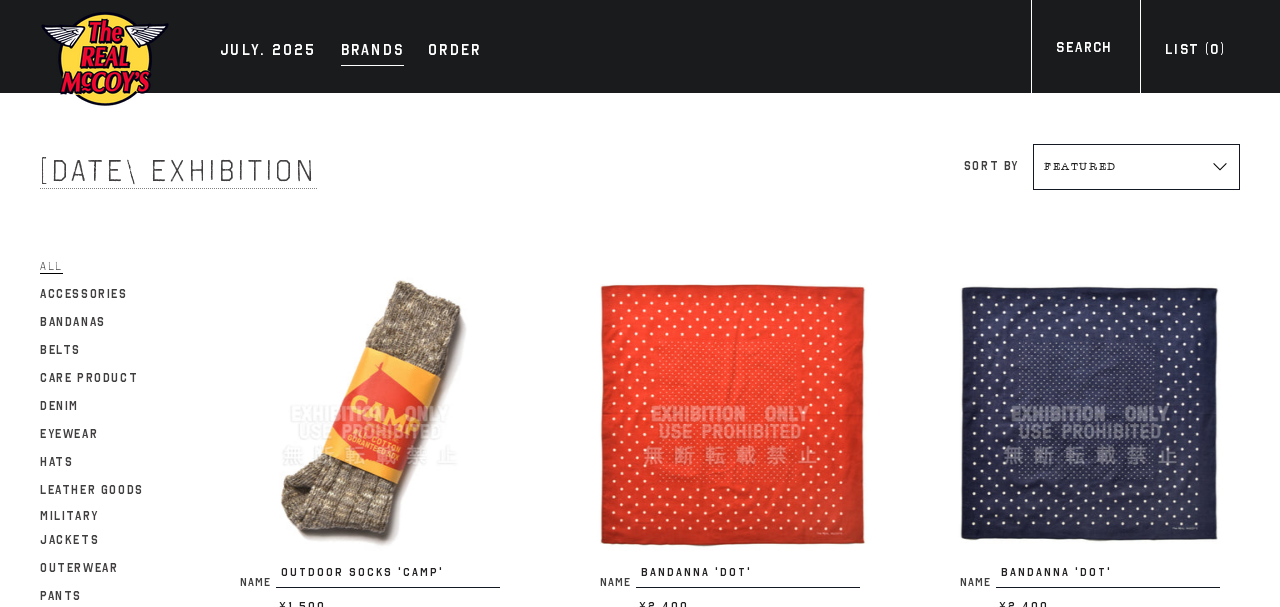 click on "Brands" at bounding box center (373, 52) 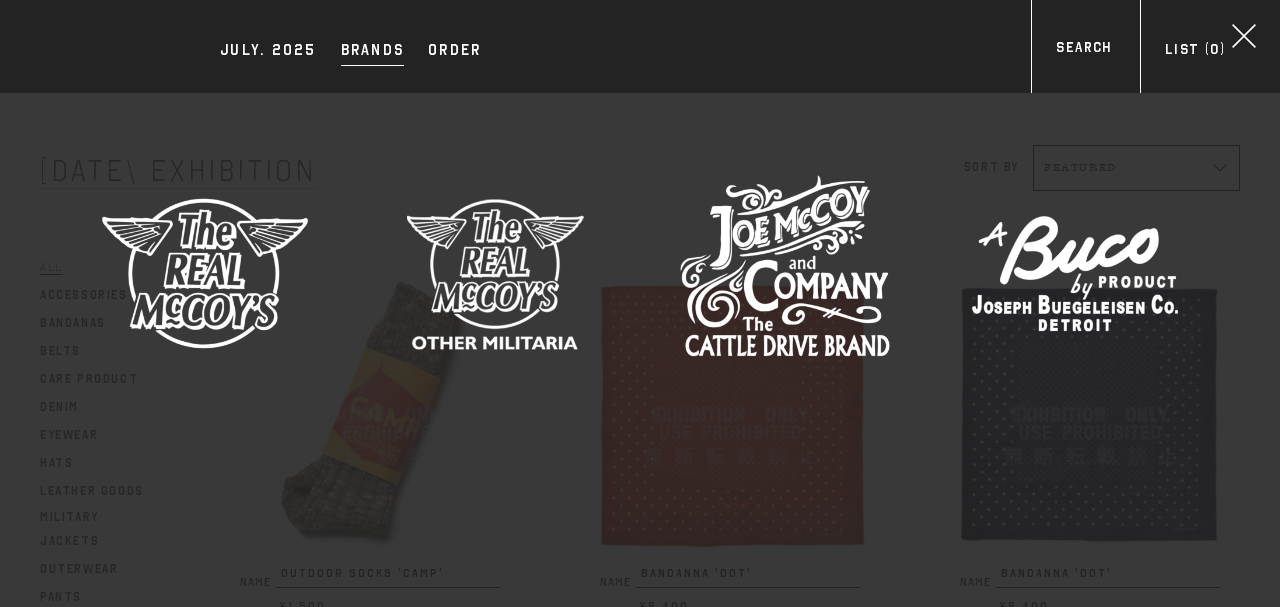 click at bounding box center [1075, 273] 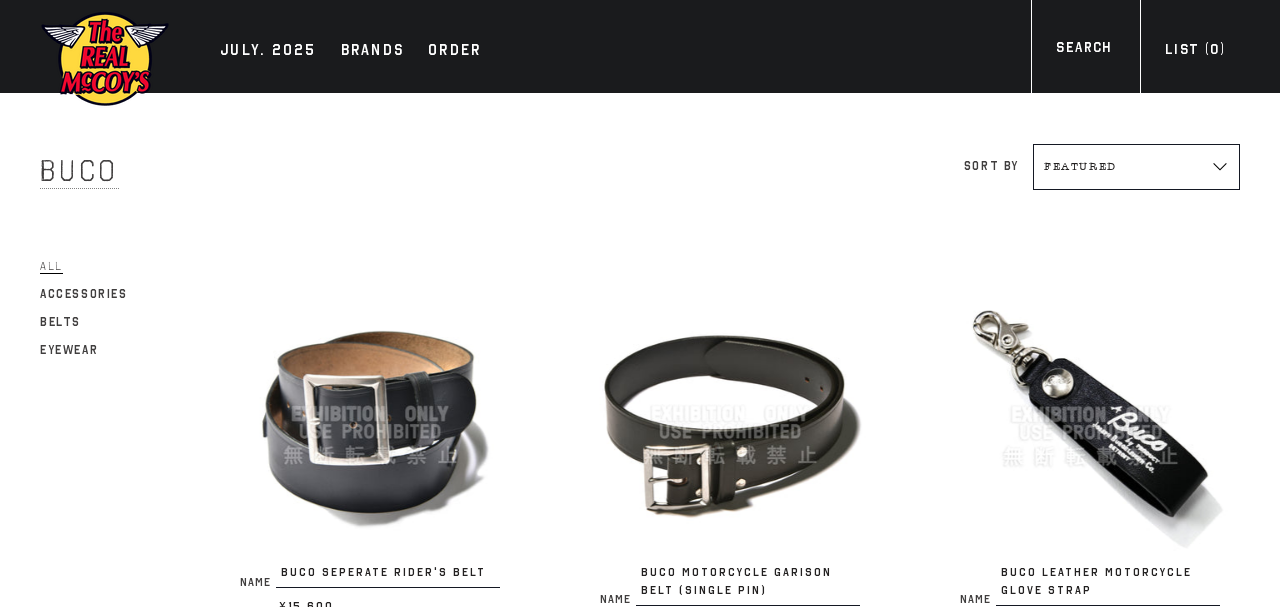 scroll, scrollTop: 0, scrollLeft: 0, axis: both 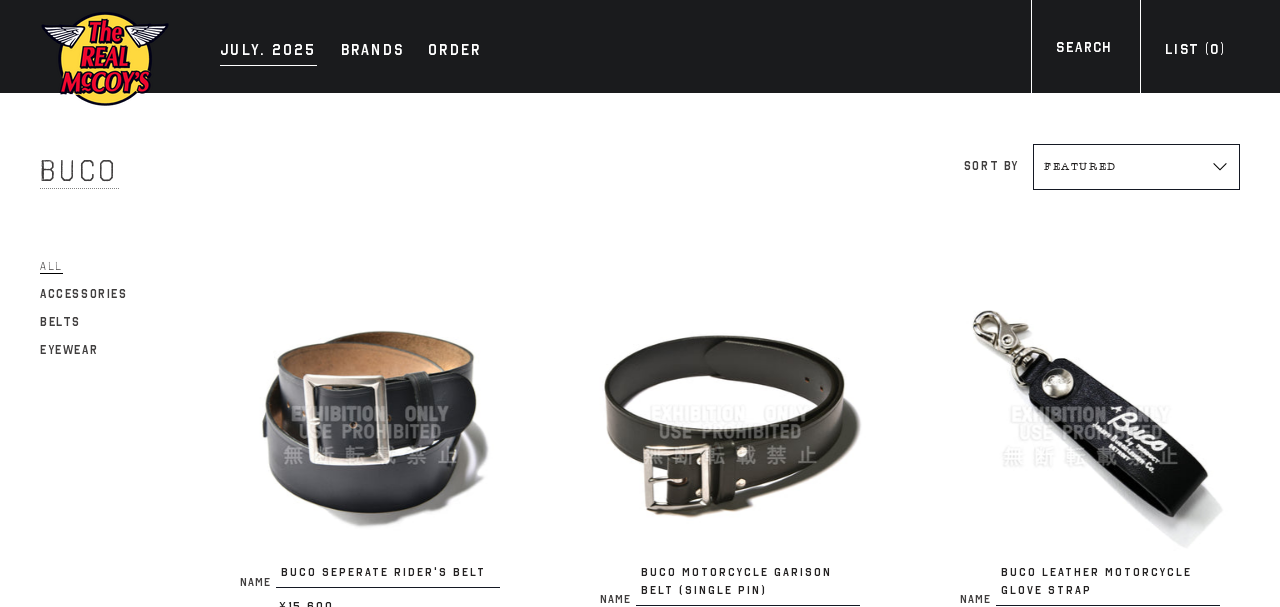click on "JULY. 2025" at bounding box center [268, 52] 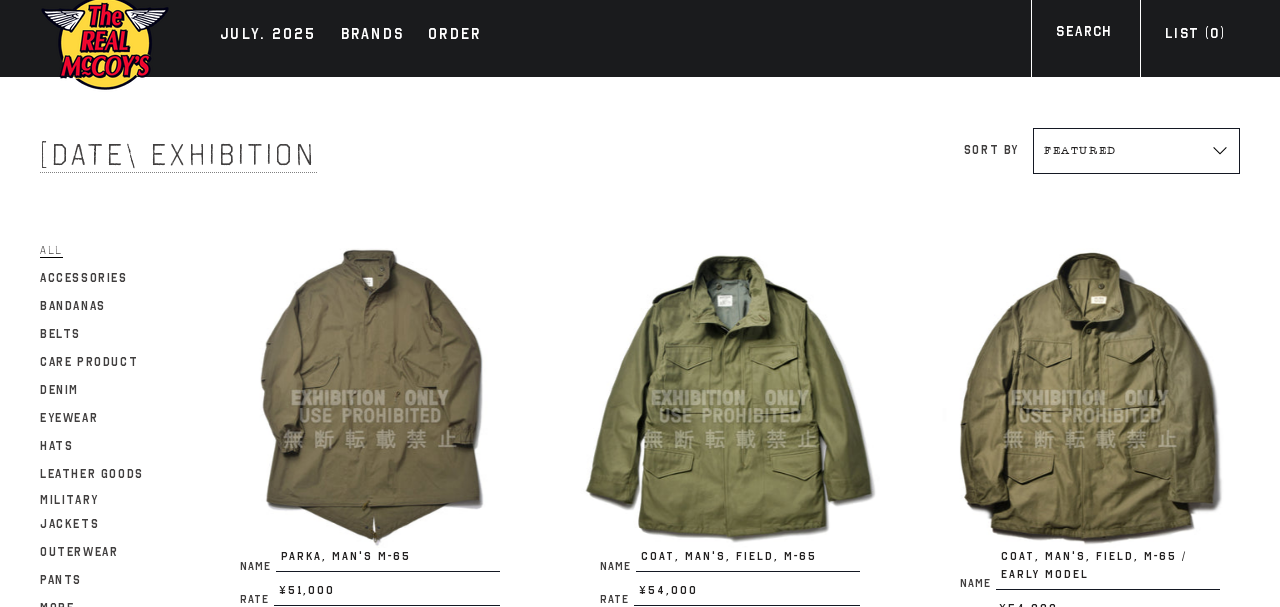 scroll, scrollTop: 0, scrollLeft: 0, axis: both 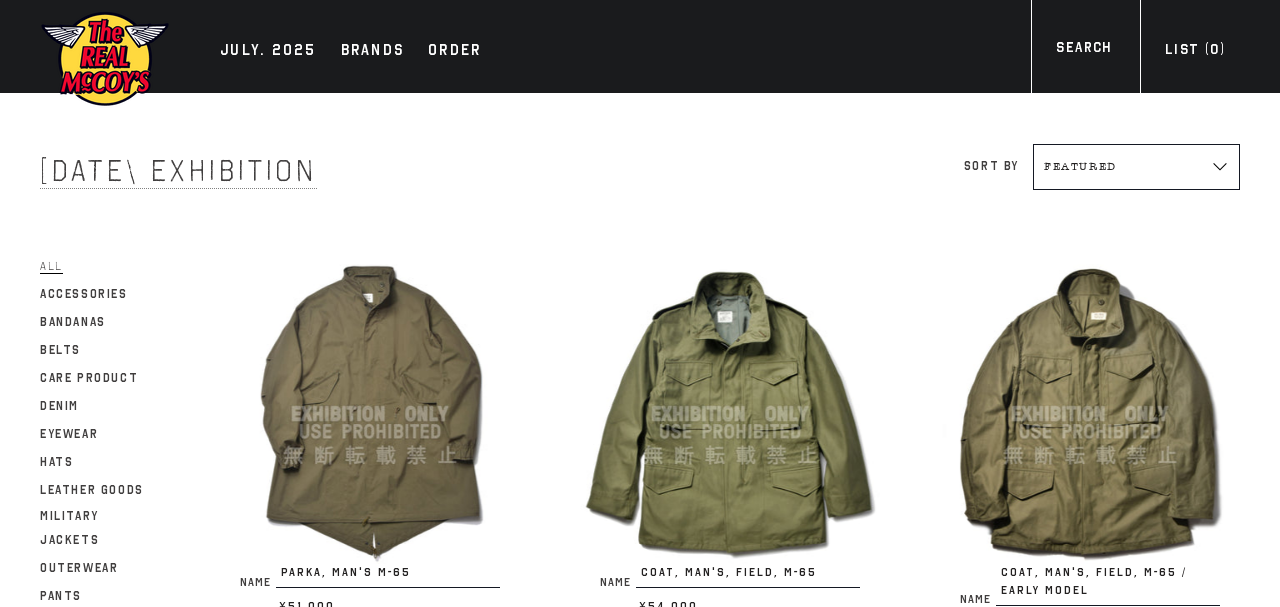 click at bounding box center (105, 59) 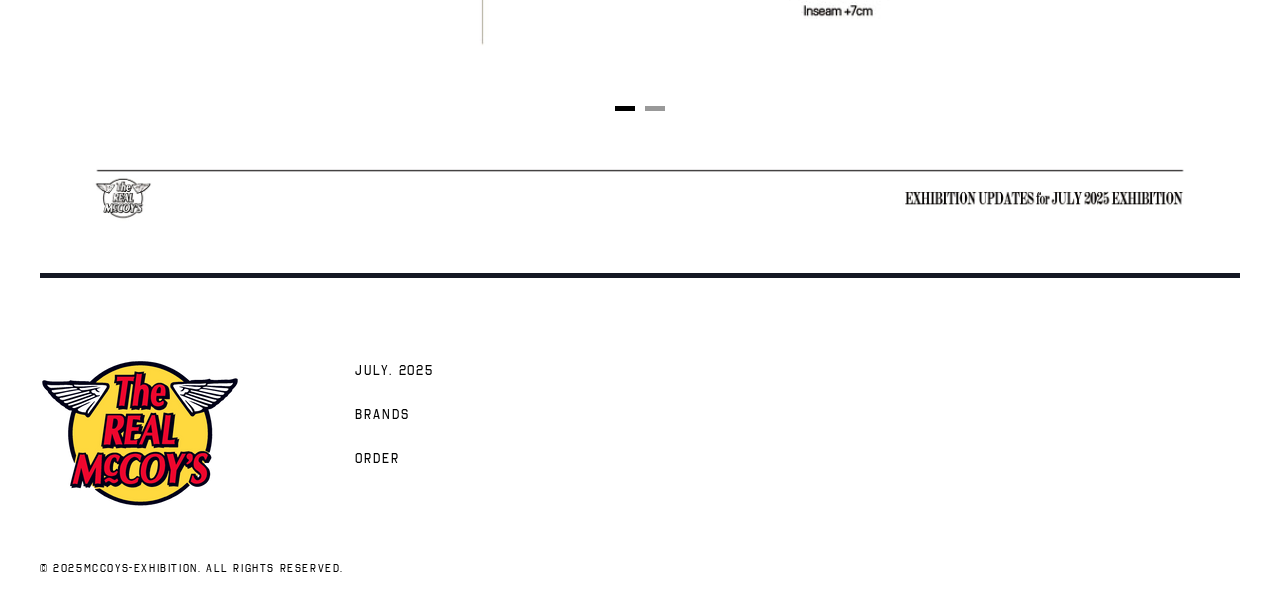 scroll, scrollTop: 4424, scrollLeft: 0, axis: vertical 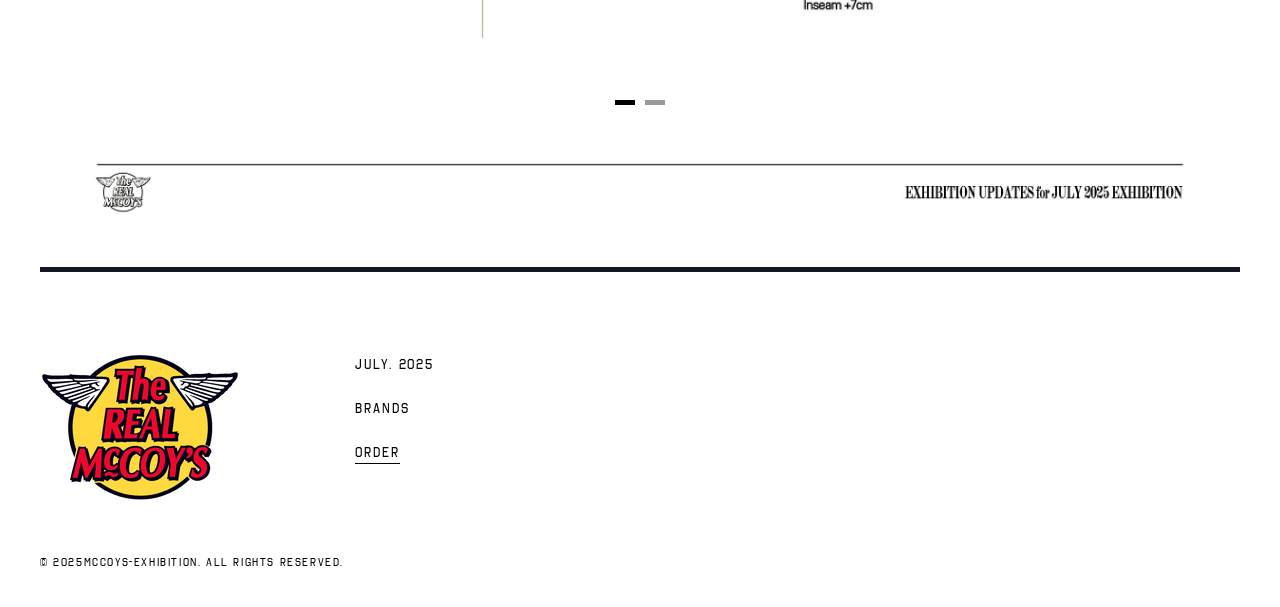 click on "Order" at bounding box center [377, 454] 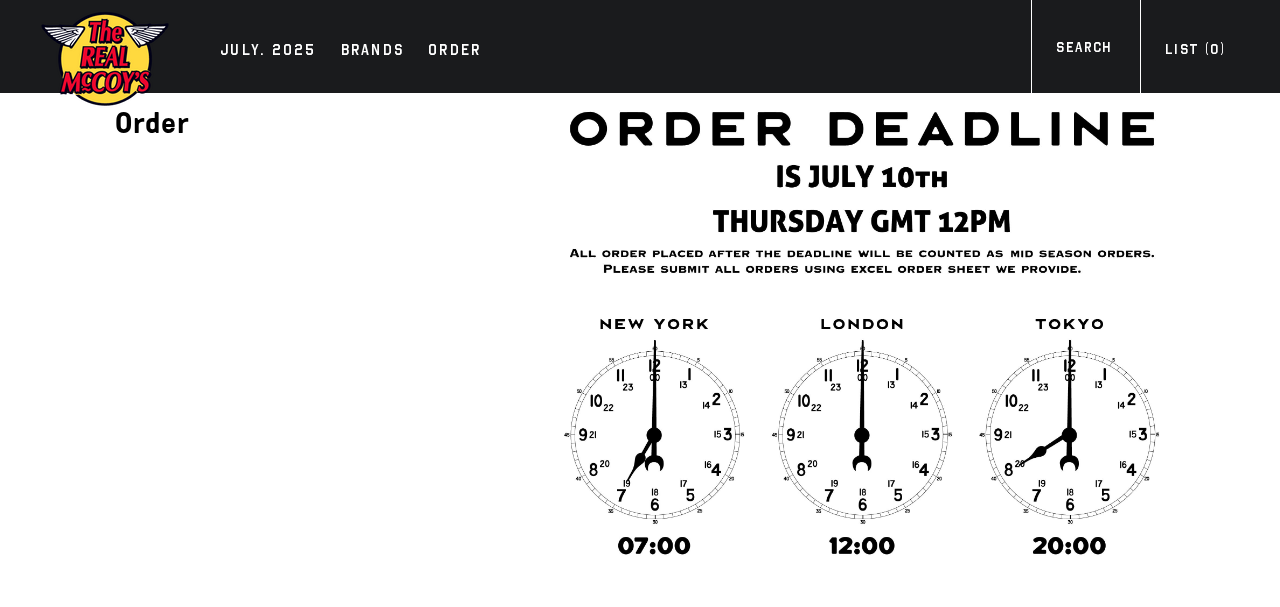 scroll, scrollTop: 0, scrollLeft: 0, axis: both 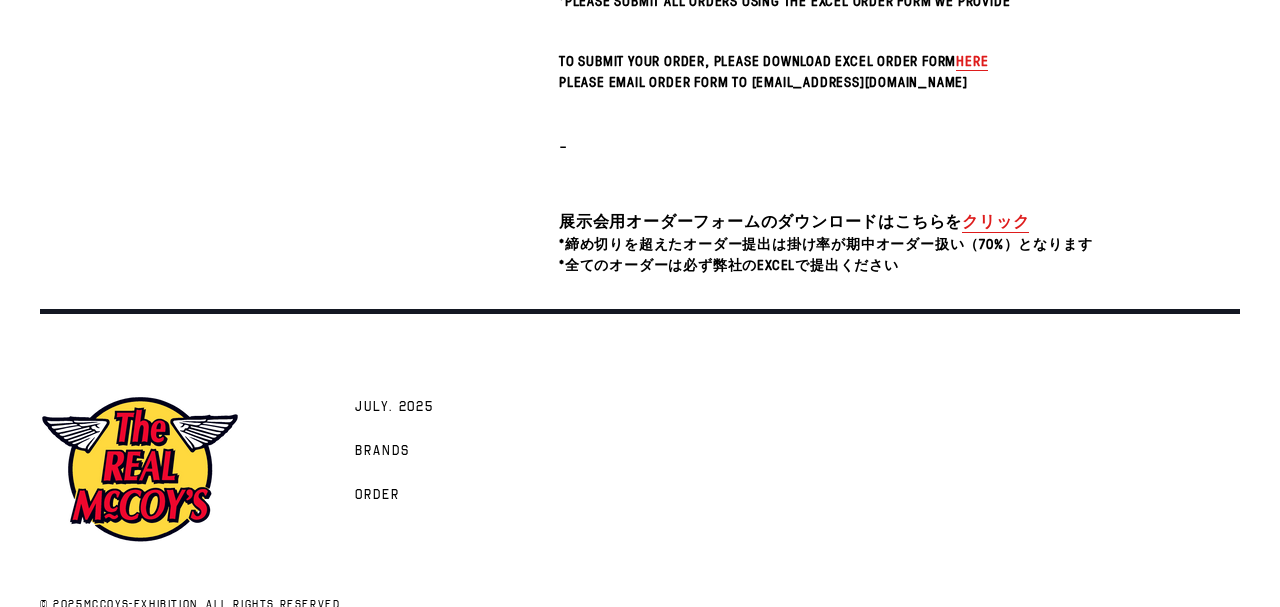 click on "クリック" at bounding box center (995, 221) 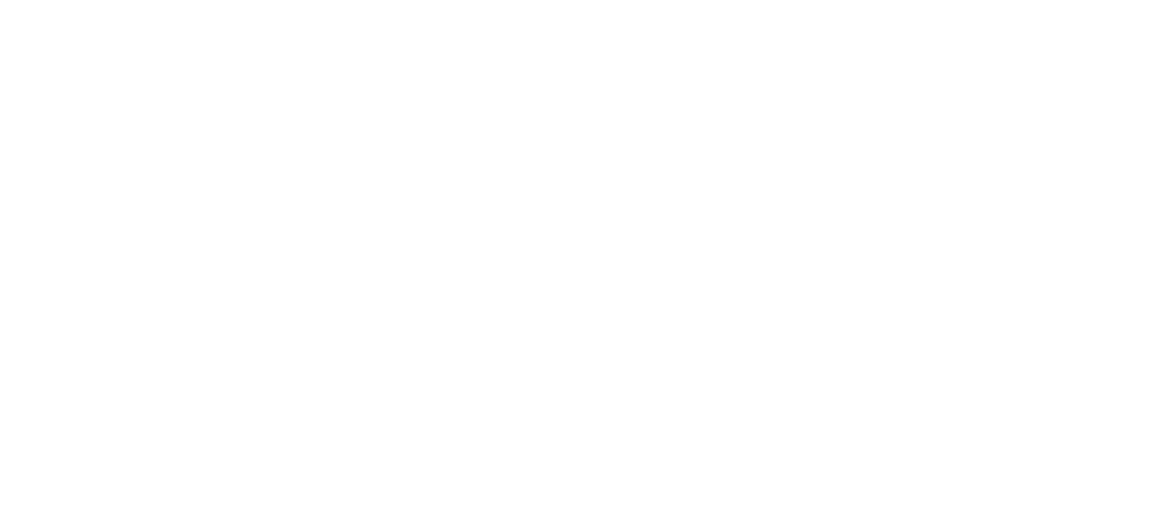 scroll, scrollTop: 0, scrollLeft: 0, axis: both 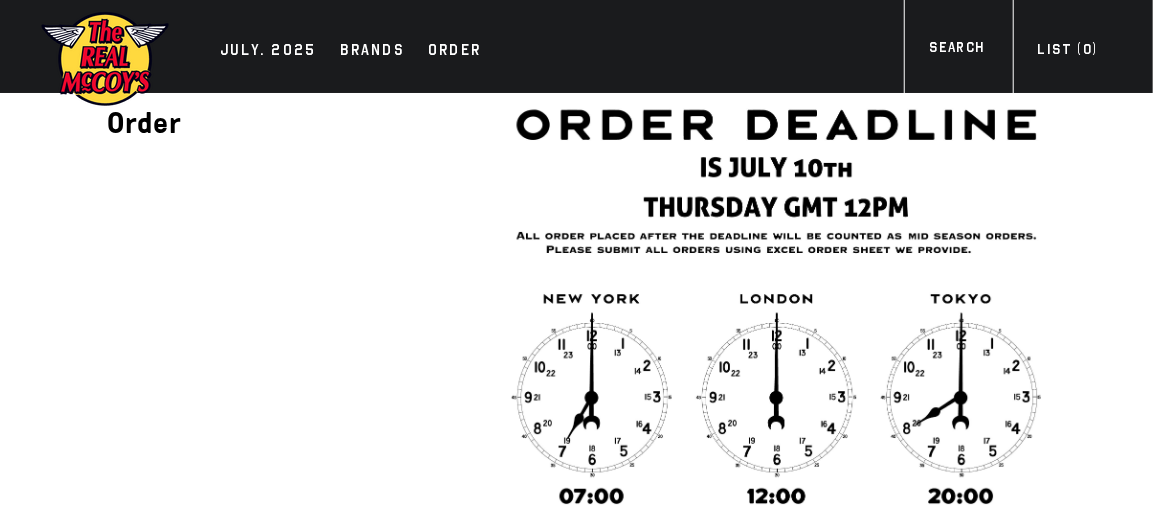 click at bounding box center [105, 59] 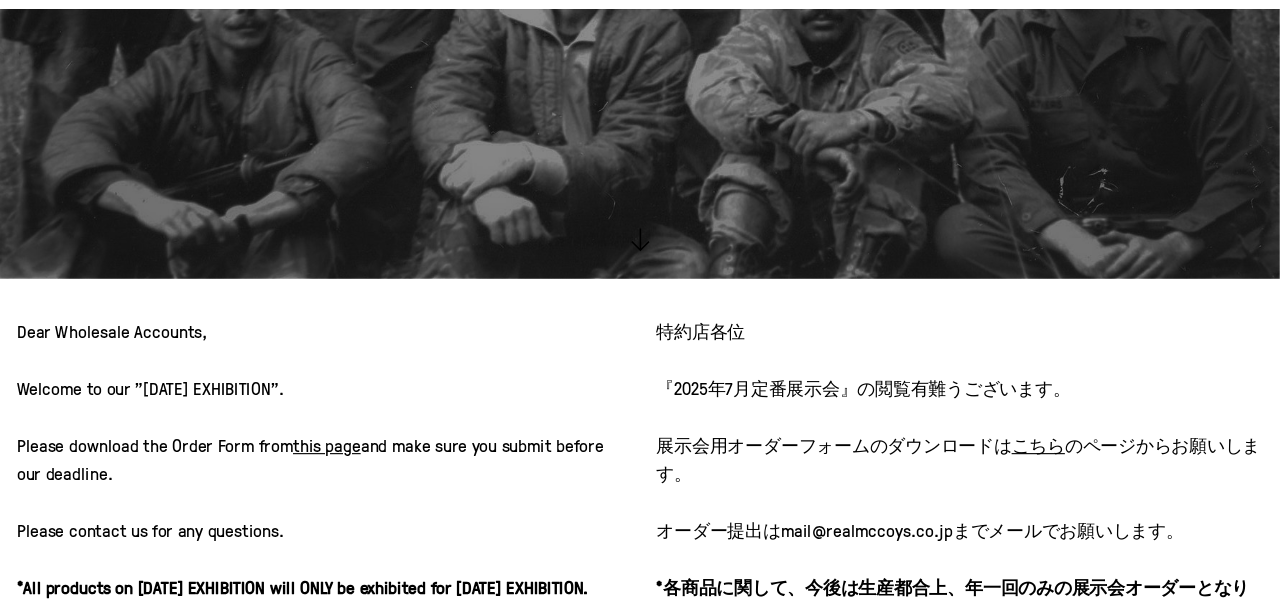 scroll, scrollTop: 864, scrollLeft: 0, axis: vertical 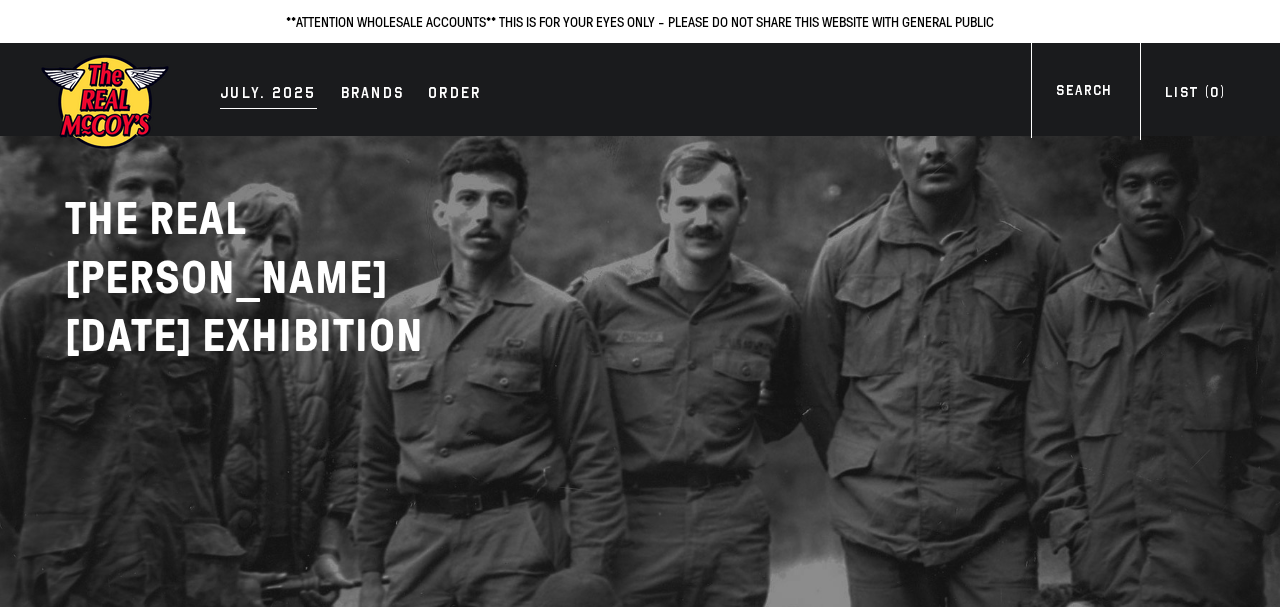 click on "JULY. 2025" at bounding box center [268, 95] 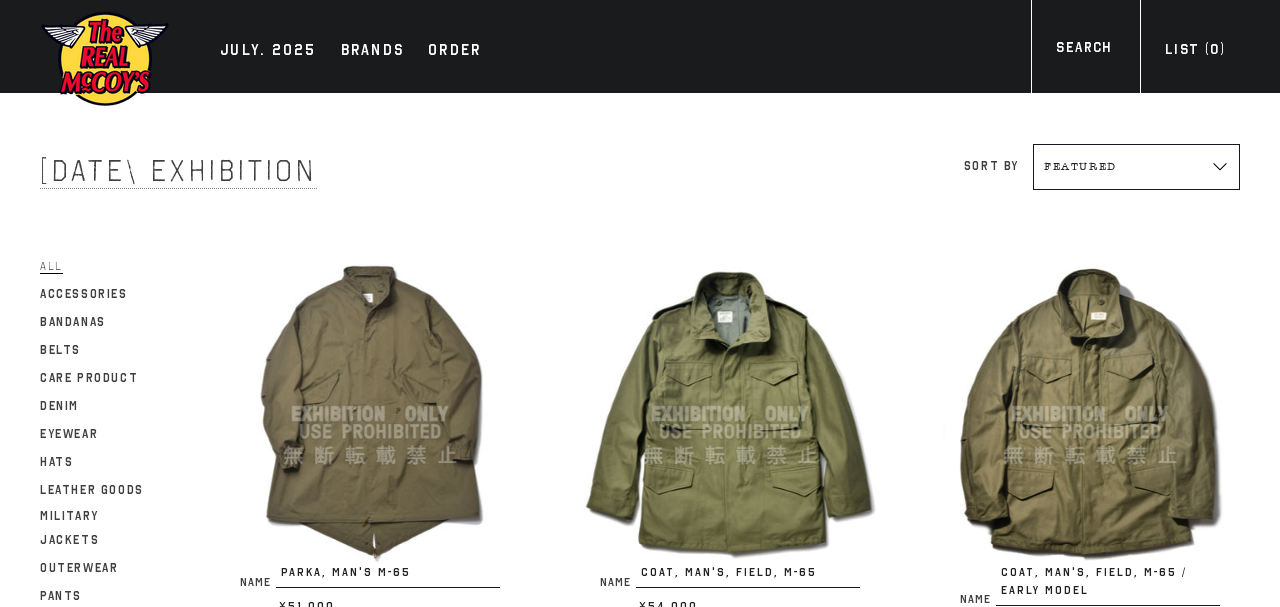scroll, scrollTop: 0, scrollLeft: 0, axis: both 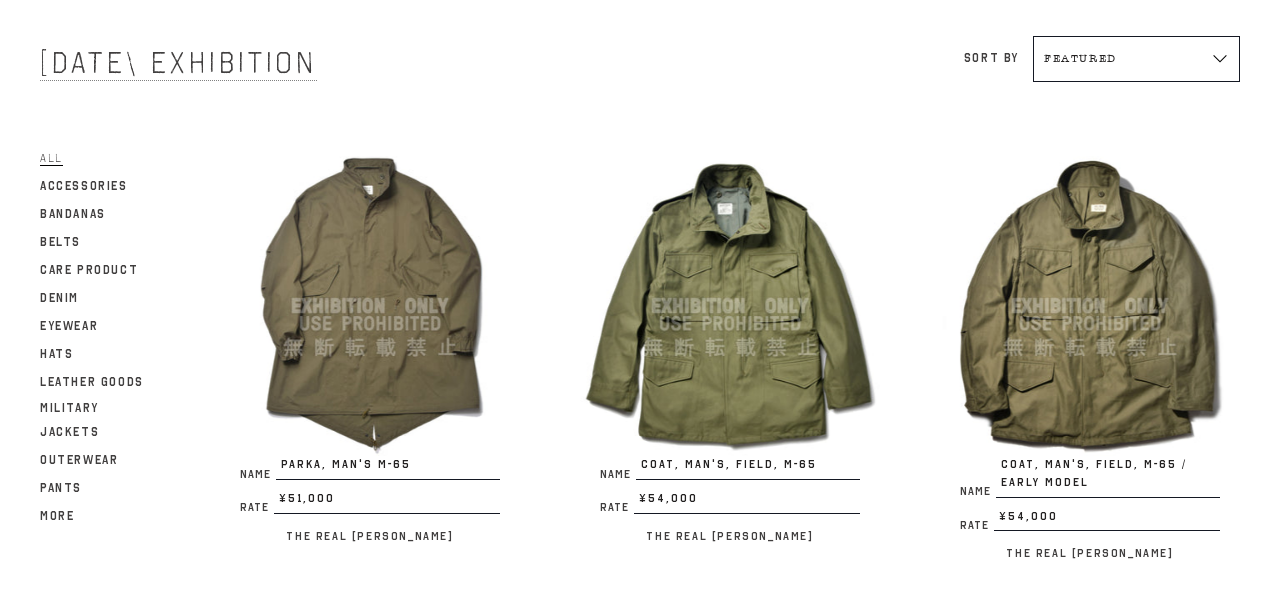 click at bounding box center [730, 306] 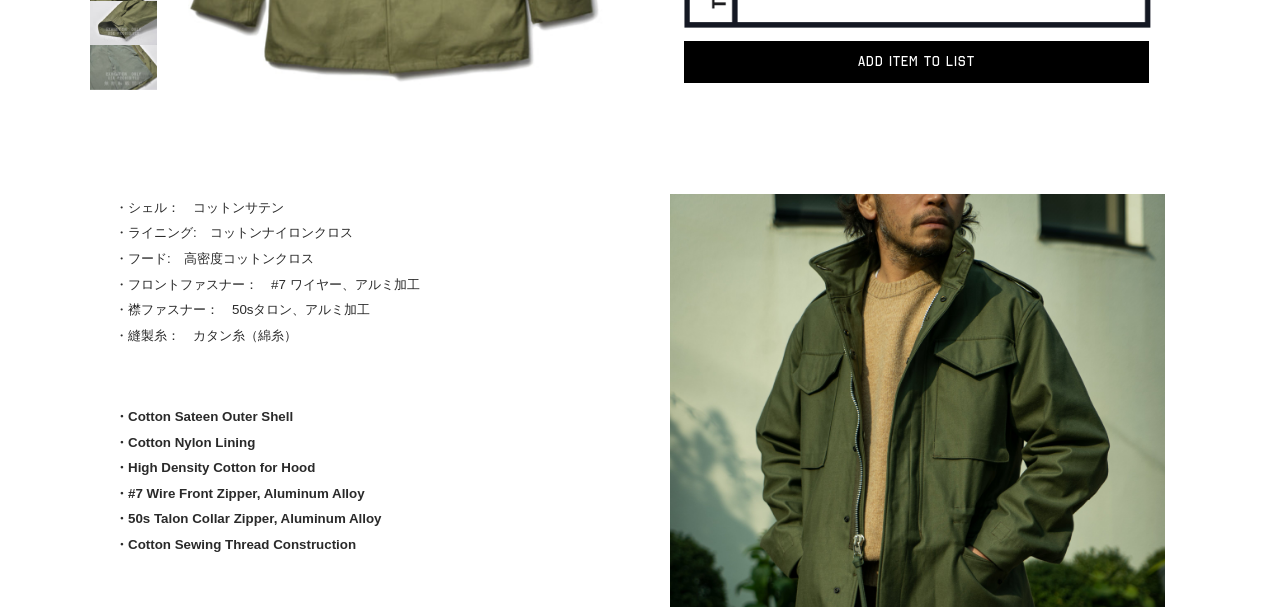 scroll, scrollTop: 0, scrollLeft: 0, axis: both 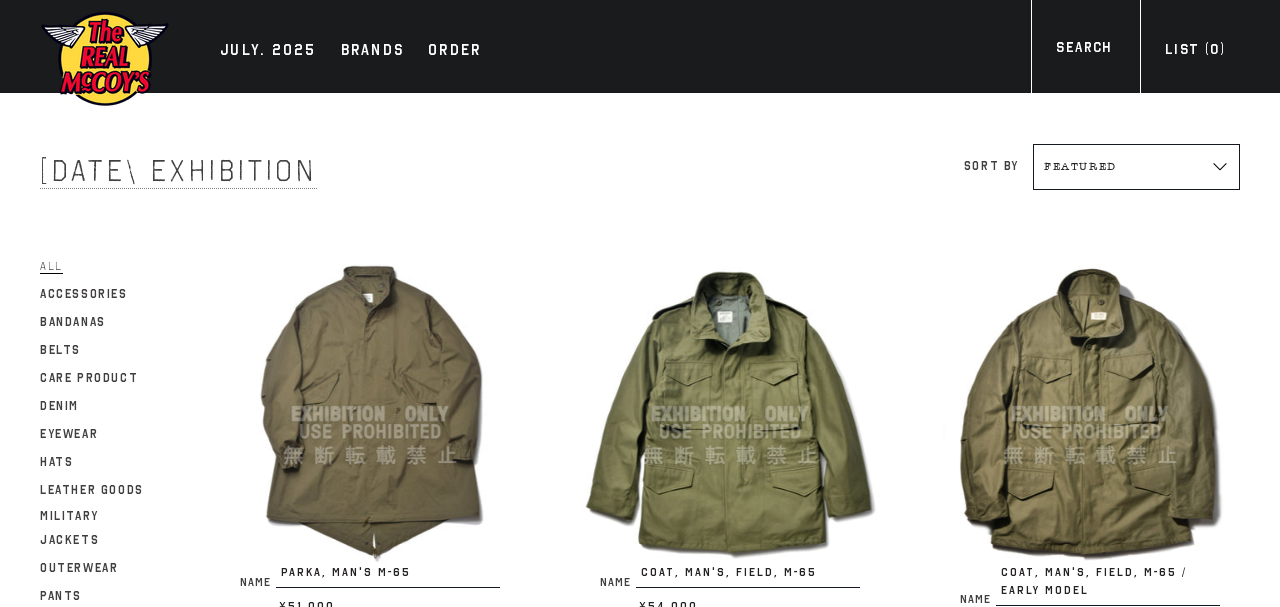click at bounding box center (1090, 414) 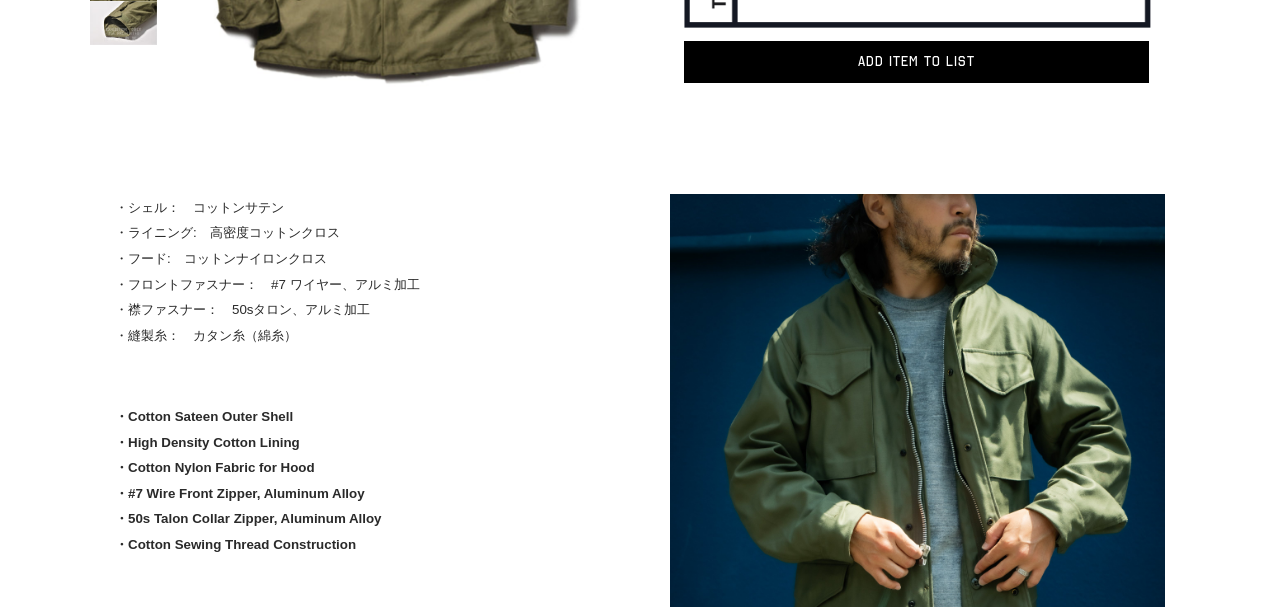 scroll, scrollTop: 108, scrollLeft: 0, axis: vertical 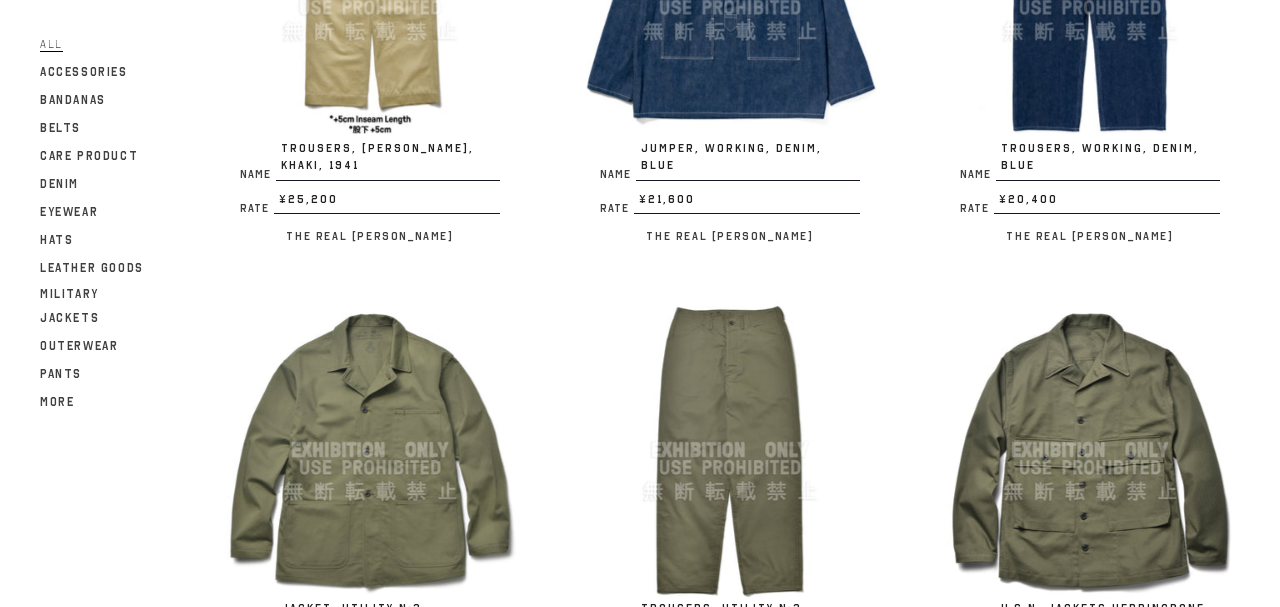 click at bounding box center [370, -10] 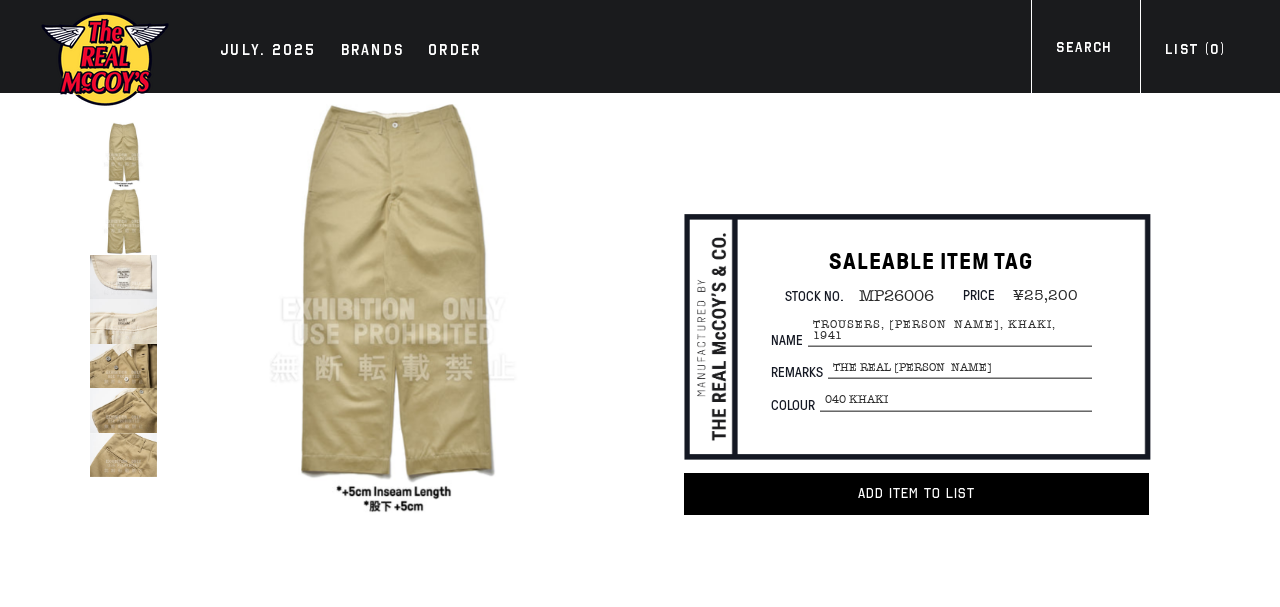 scroll, scrollTop: 0, scrollLeft: 0, axis: both 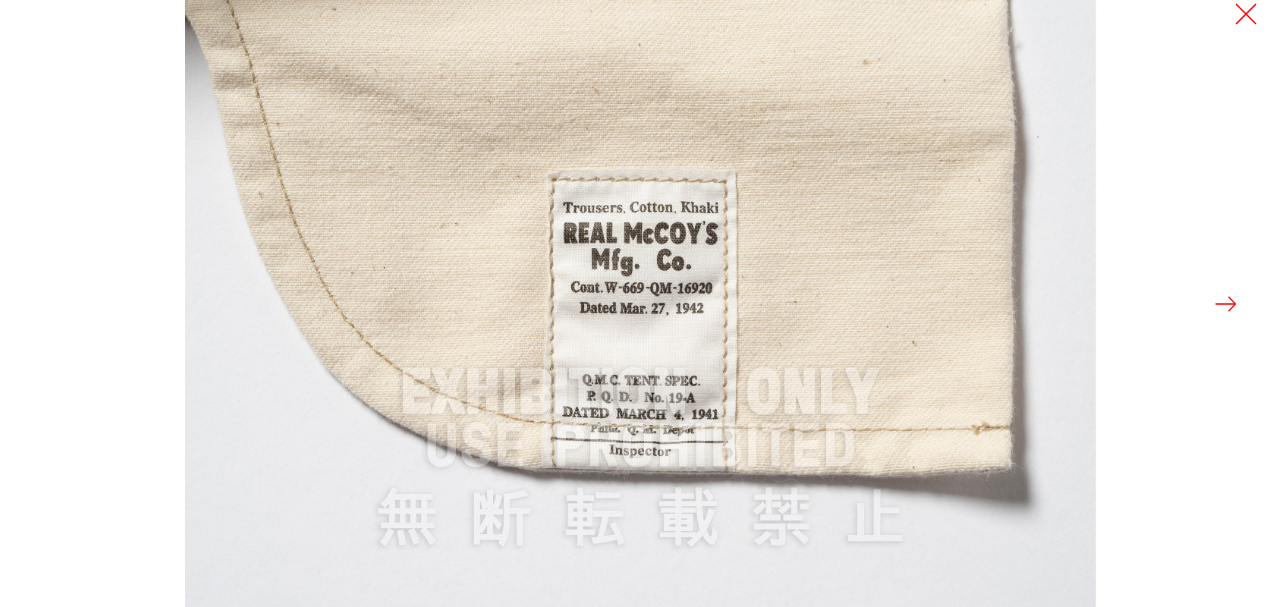 click at bounding box center [1226, 304] 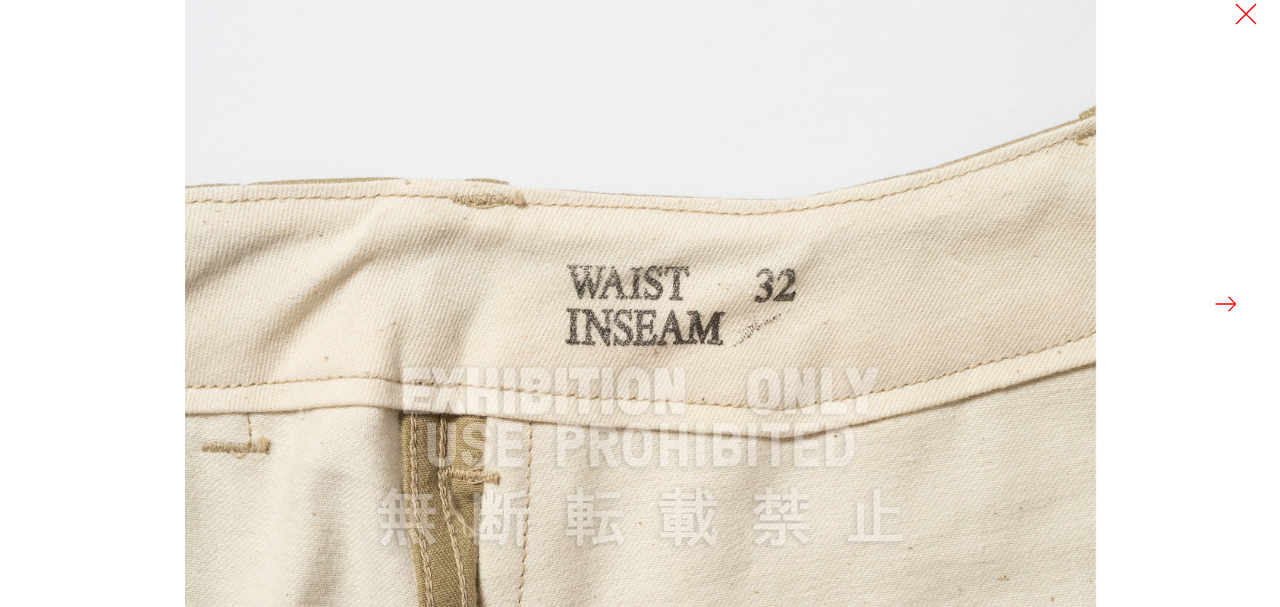 click at bounding box center (1226, 304) 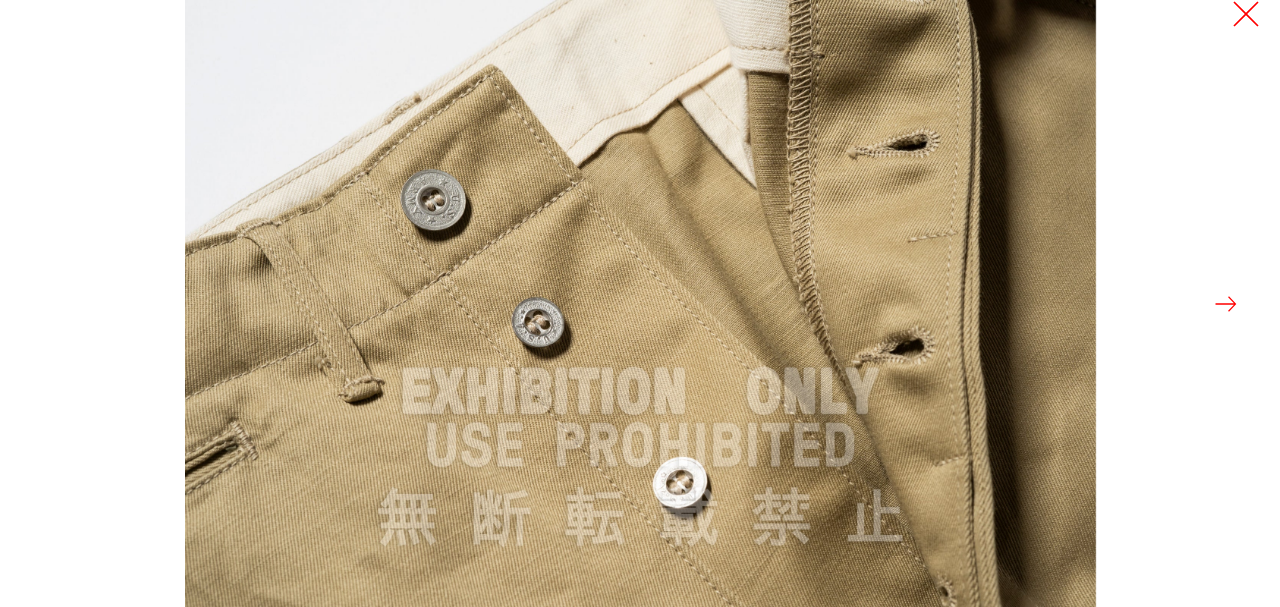 click at bounding box center (1246, 14) 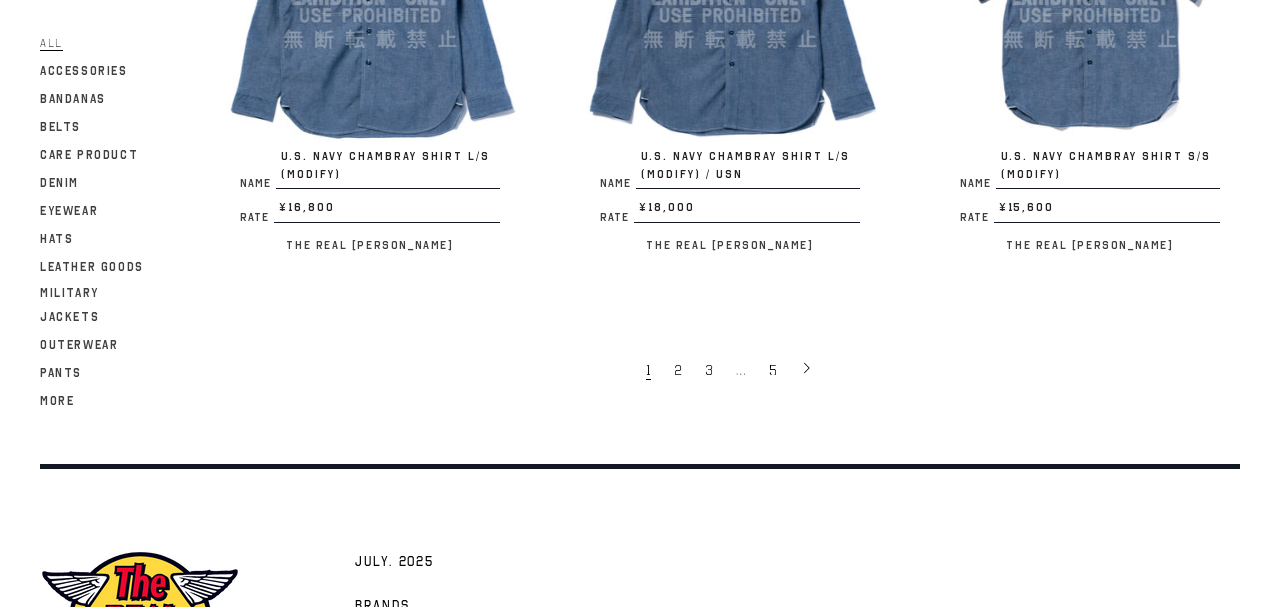 scroll, scrollTop: 3672, scrollLeft: 0, axis: vertical 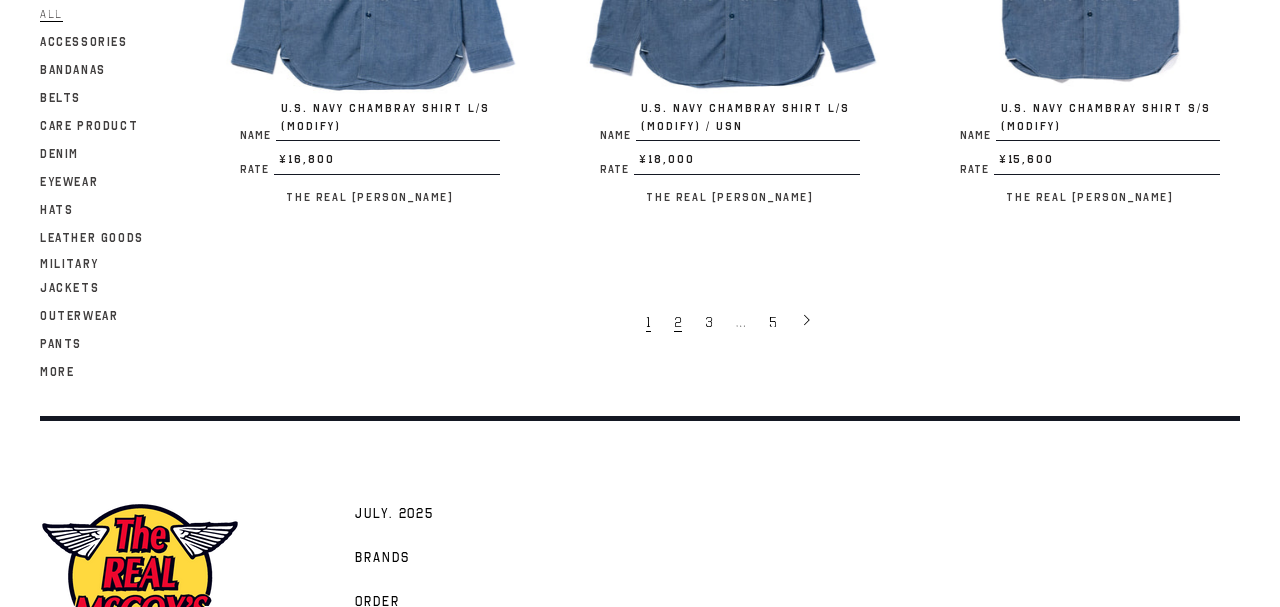 click on "2" at bounding box center [678, 322] 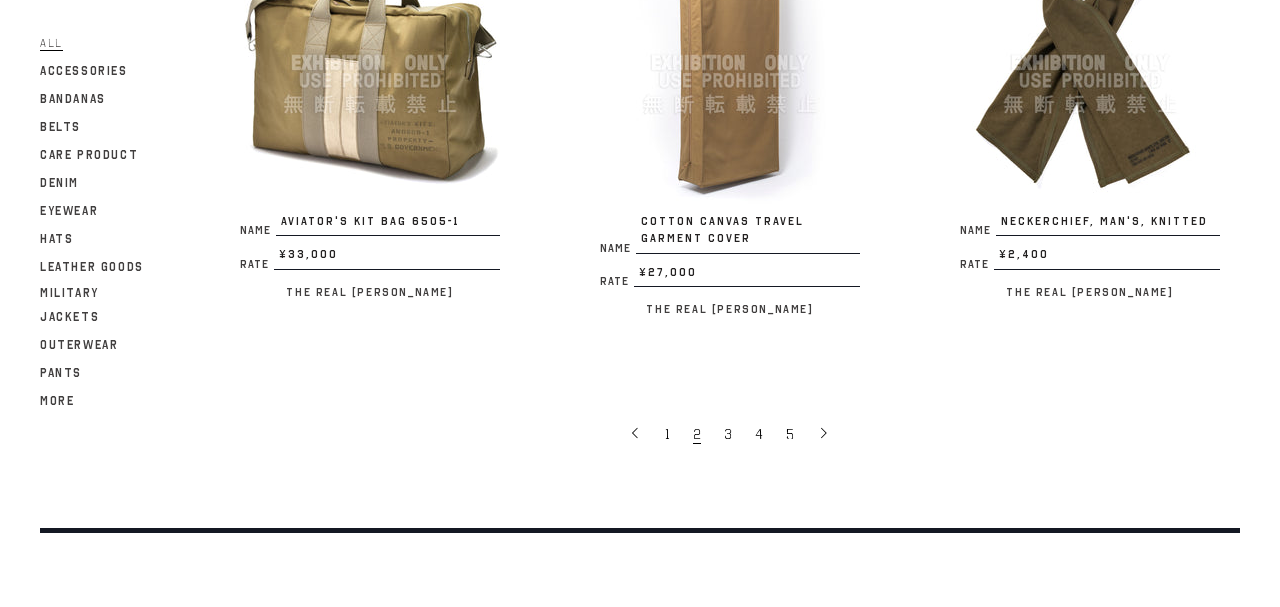scroll, scrollTop: 3564, scrollLeft: 0, axis: vertical 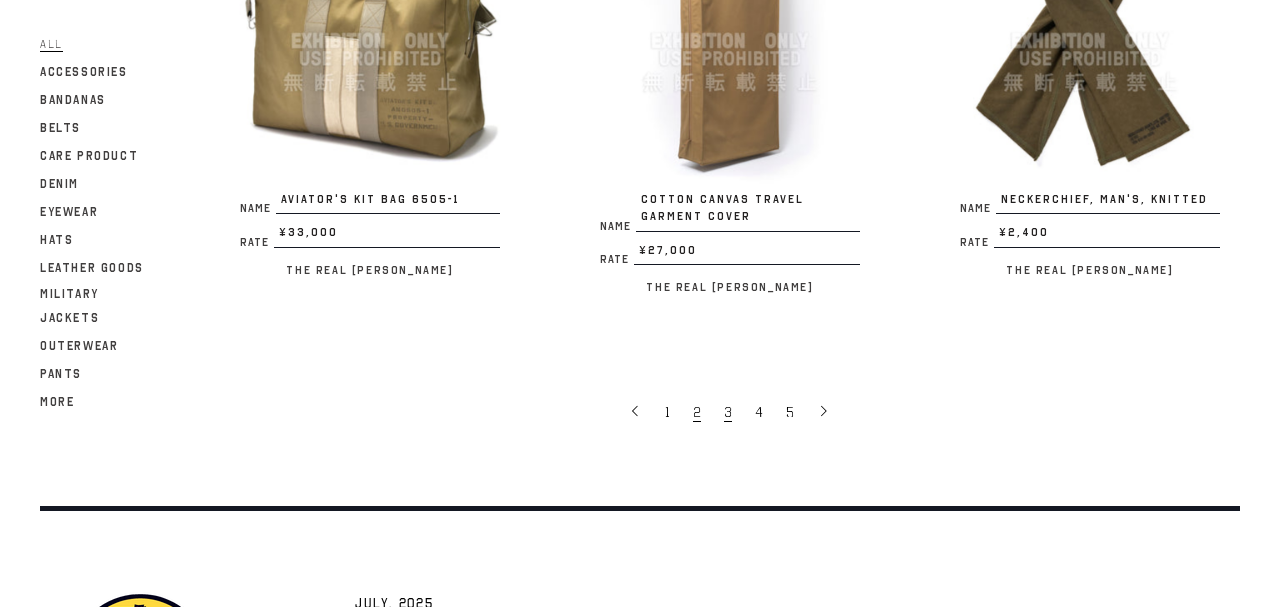 click on "3" at bounding box center (729, 411) 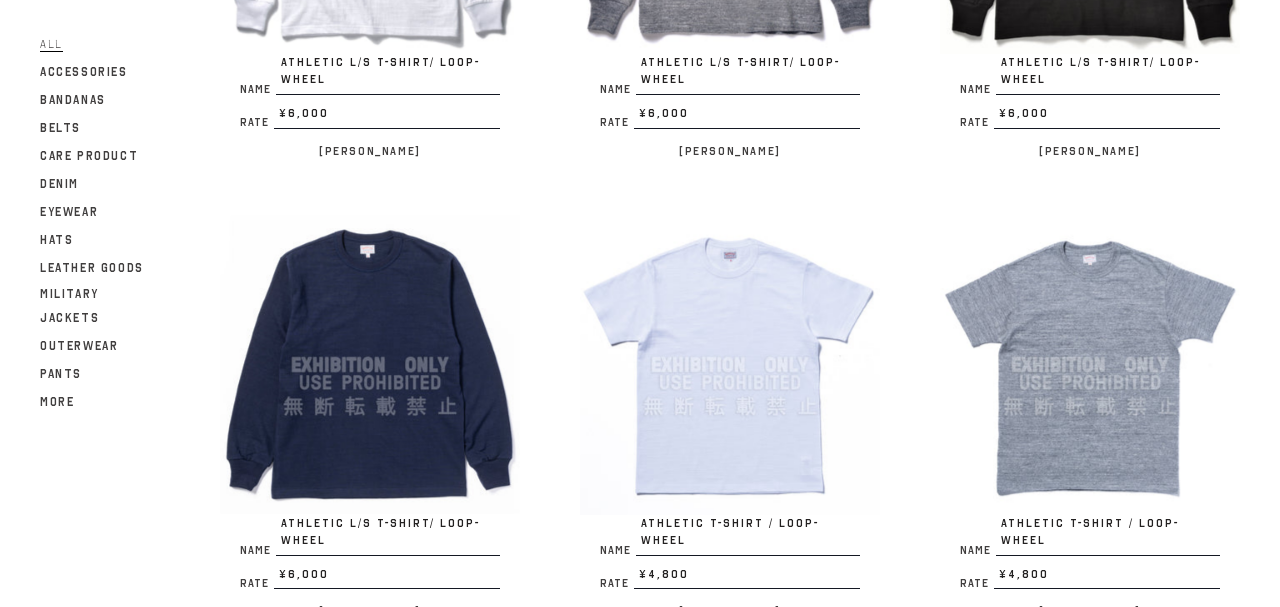 scroll, scrollTop: 3564, scrollLeft: 0, axis: vertical 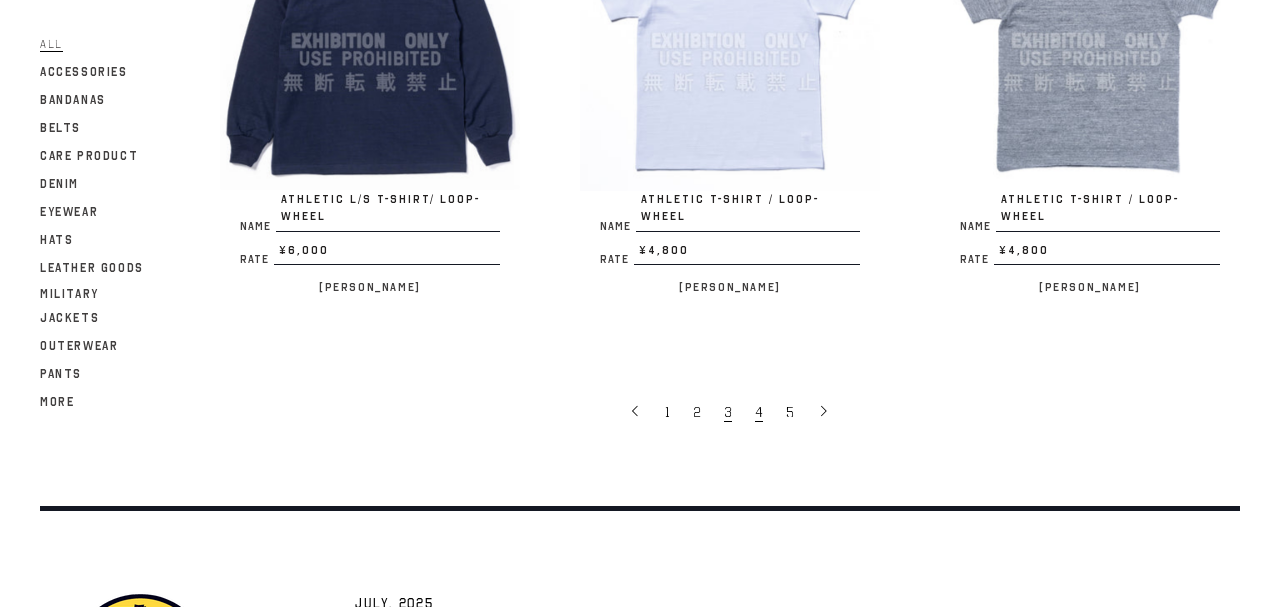 click on "4" at bounding box center [760, 411] 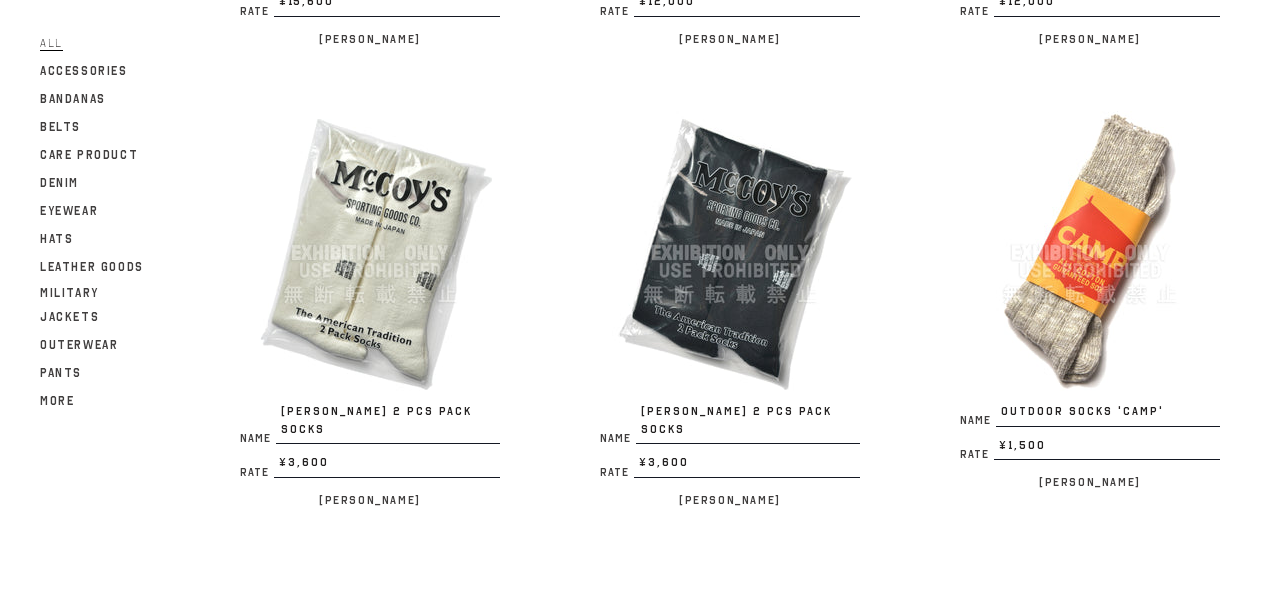 scroll, scrollTop: 3456, scrollLeft: 0, axis: vertical 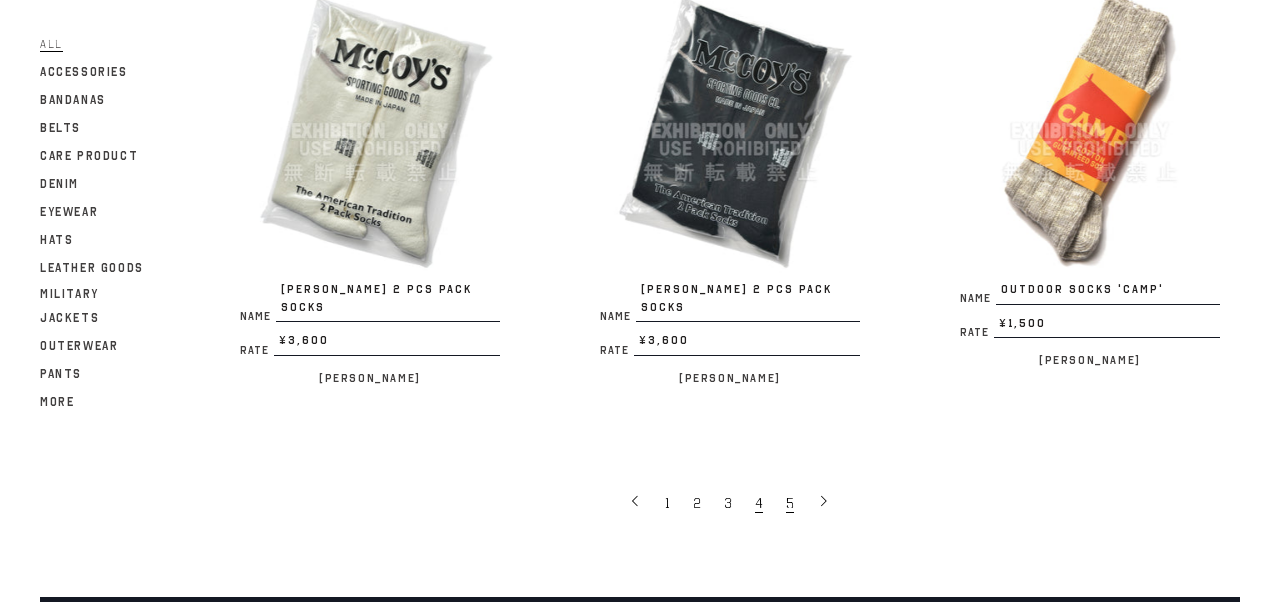click on "5" at bounding box center (791, 502) 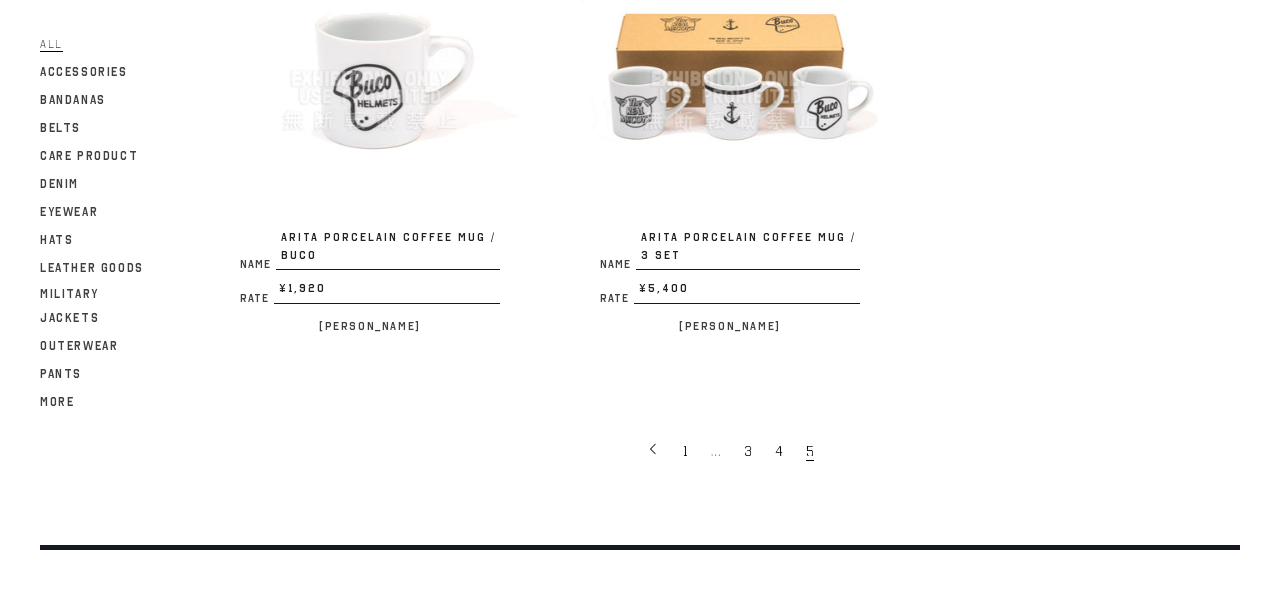 scroll, scrollTop: 3564, scrollLeft: 0, axis: vertical 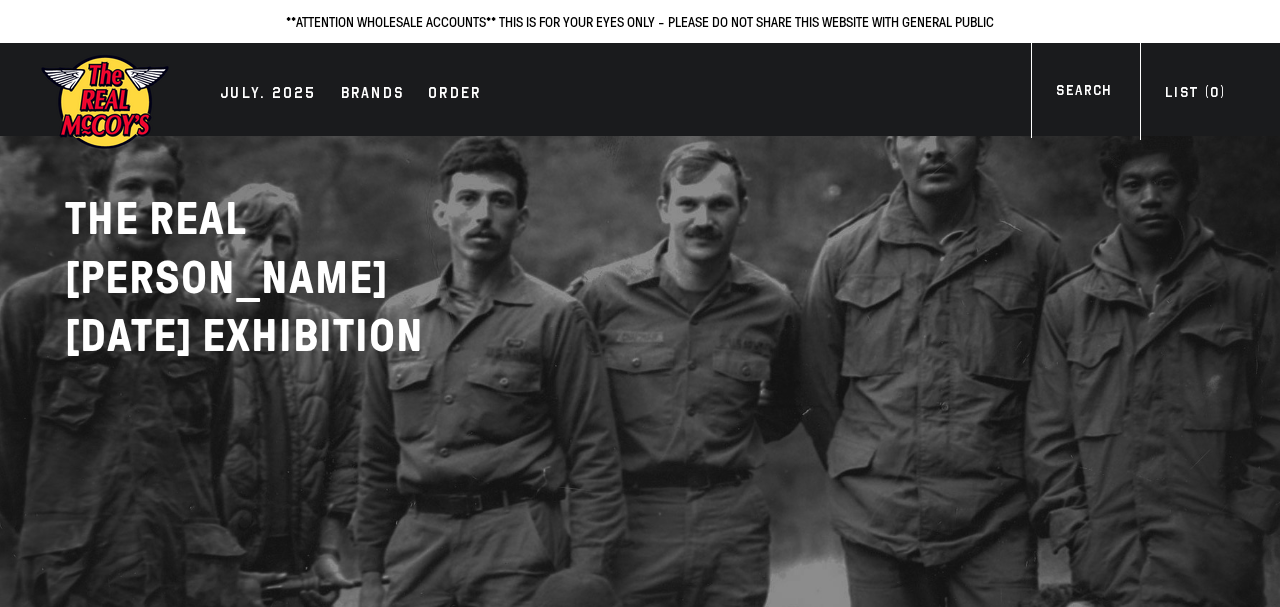 click on "JULY. 2025" at bounding box center (268, 95) 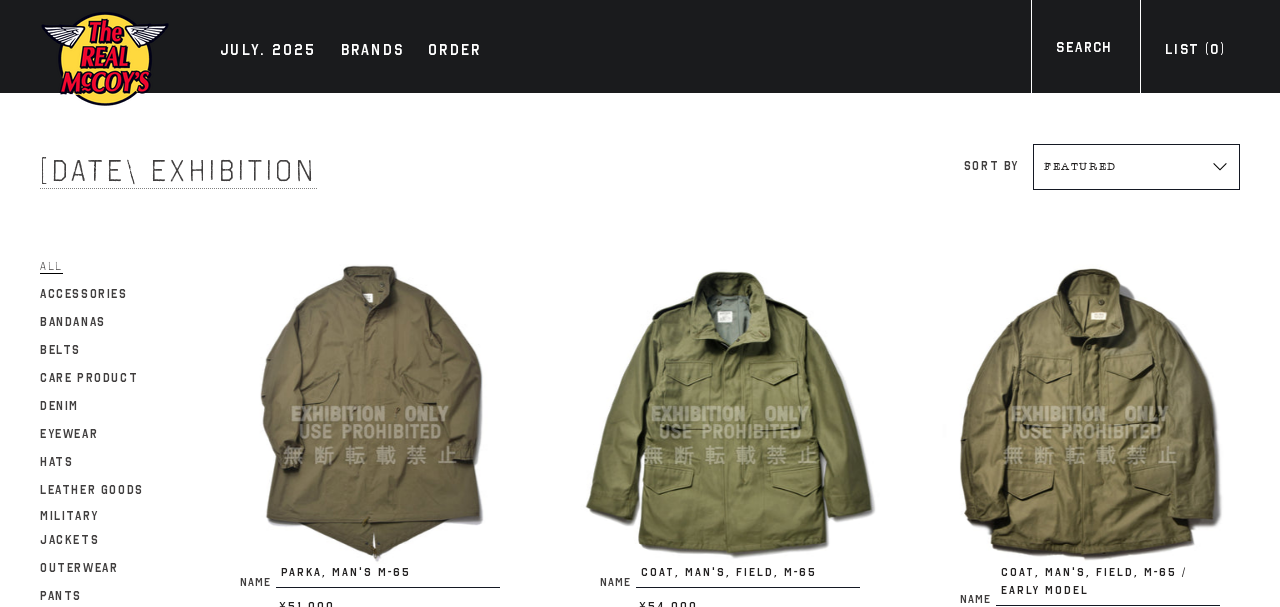 scroll, scrollTop: 0, scrollLeft: 0, axis: both 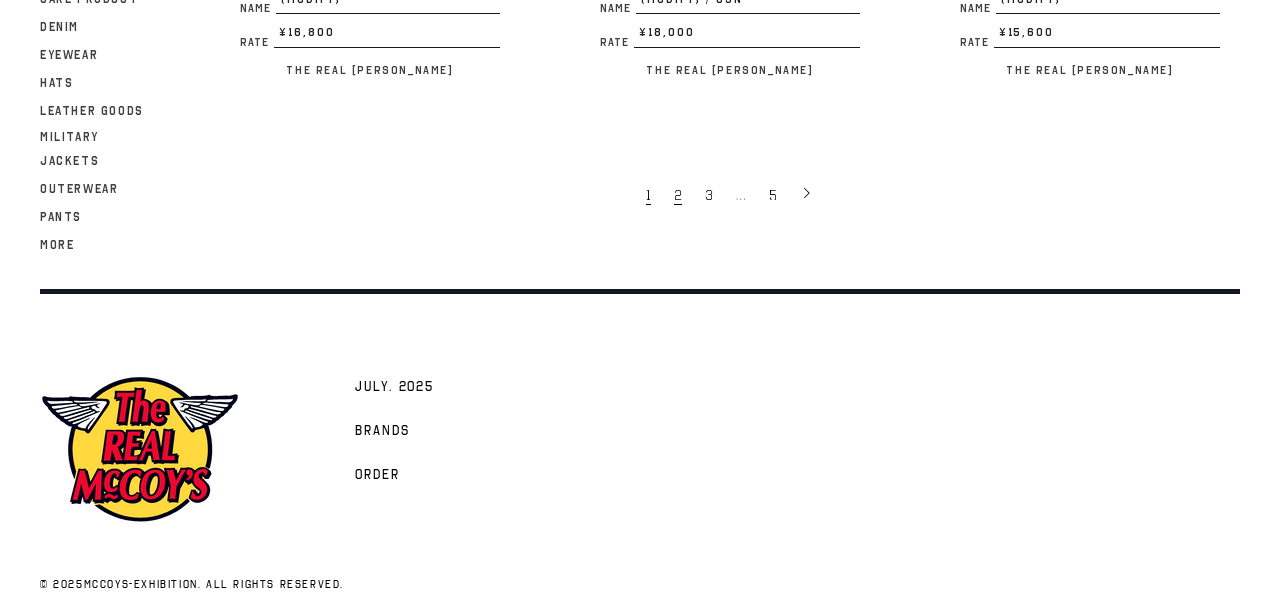 click on "2" at bounding box center (679, 194) 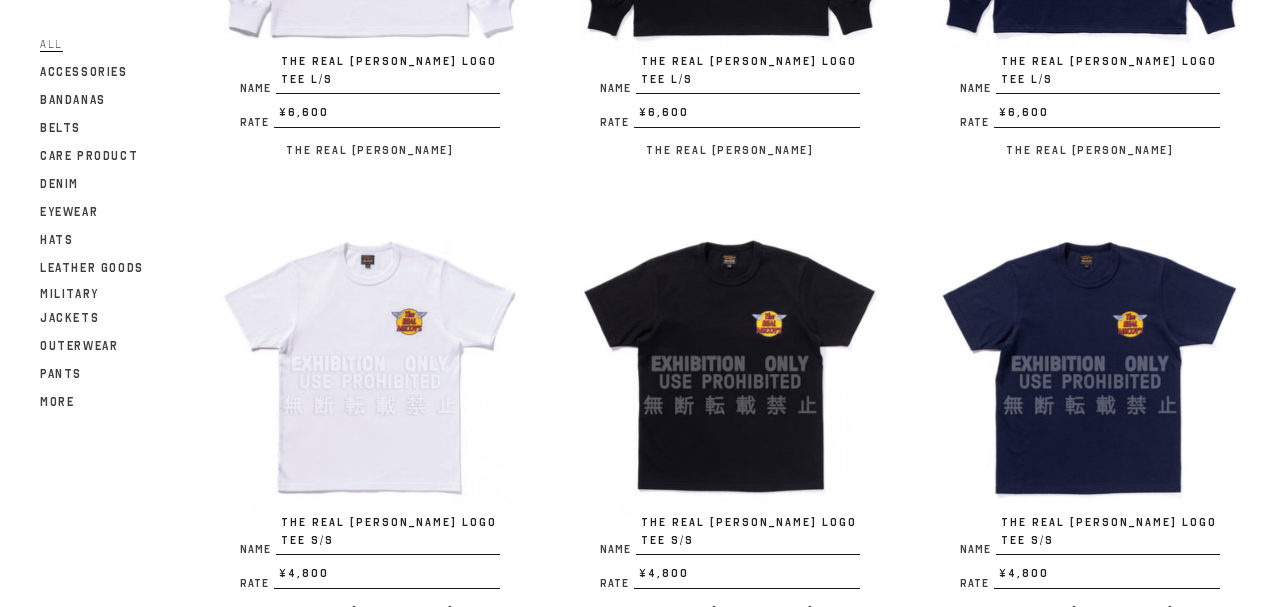scroll, scrollTop: 1188, scrollLeft: 0, axis: vertical 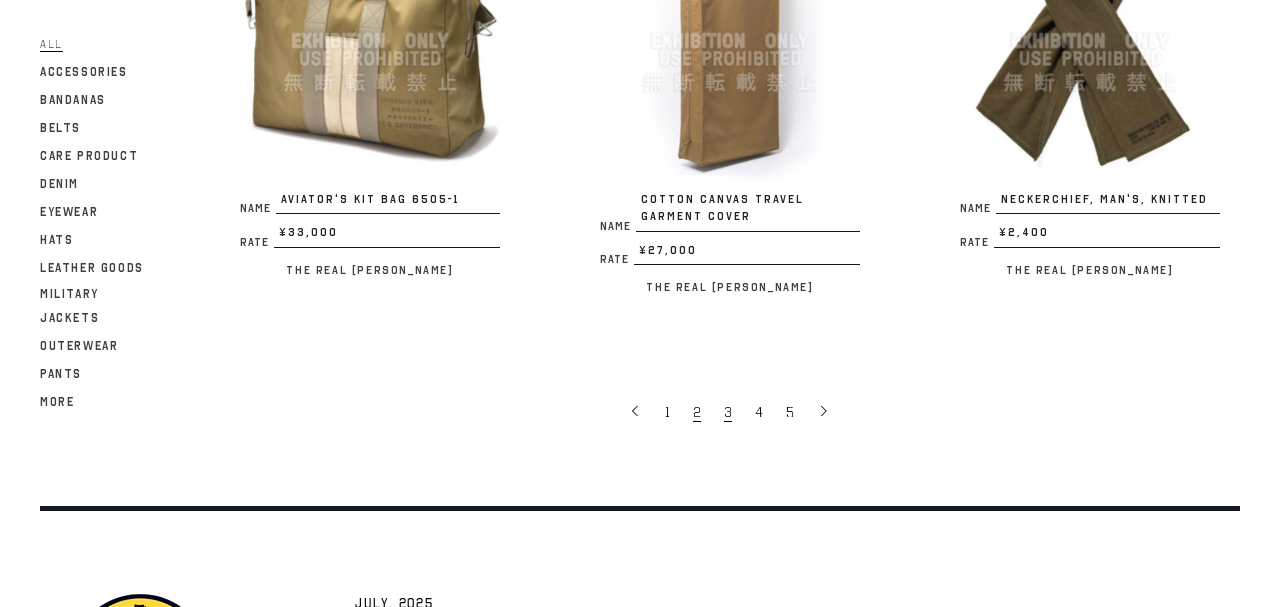 click on "3" at bounding box center [728, 412] 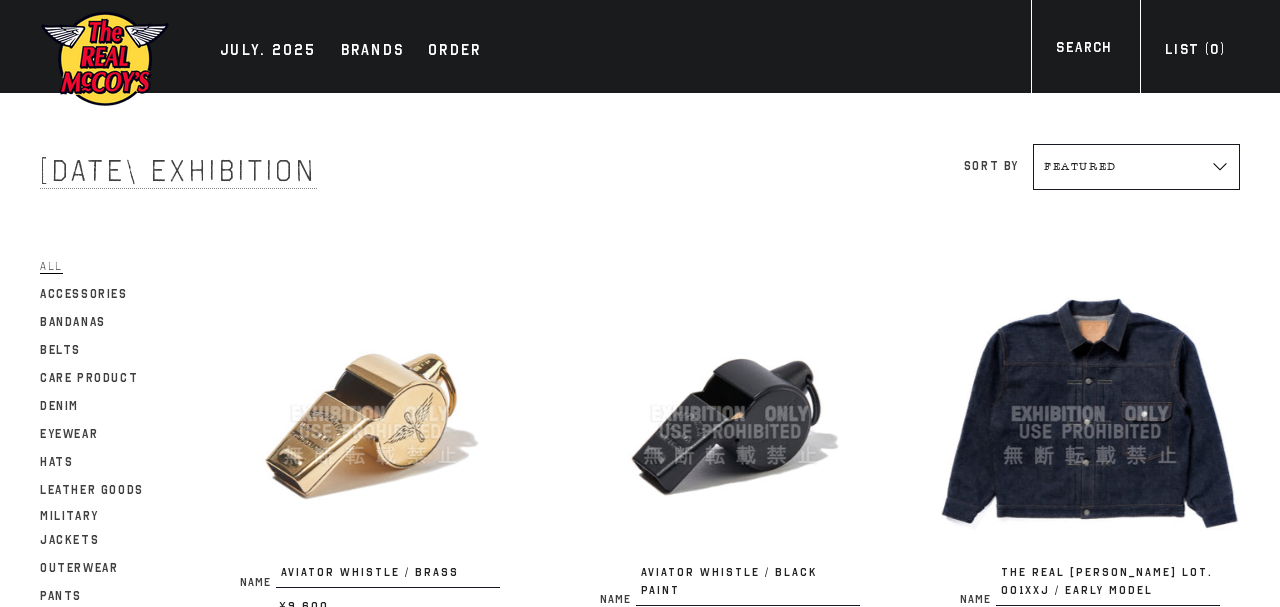 scroll, scrollTop: 0, scrollLeft: 0, axis: both 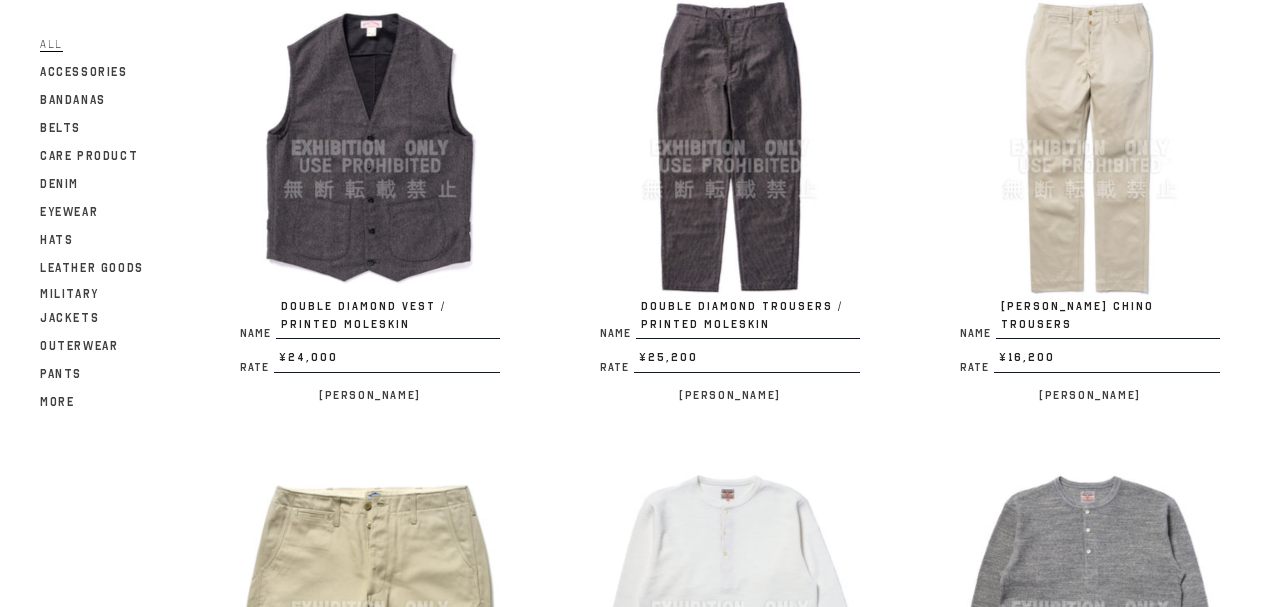 click at bounding box center (1090, 148) 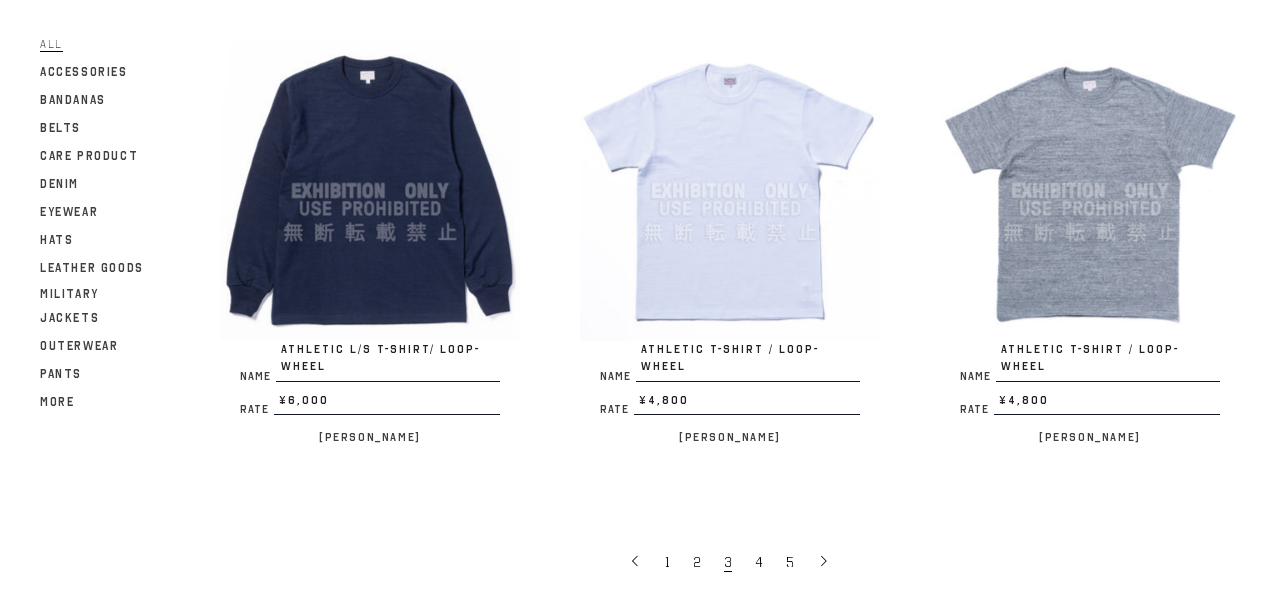 scroll, scrollTop: 3448, scrollLeft: 0, axis: vertical 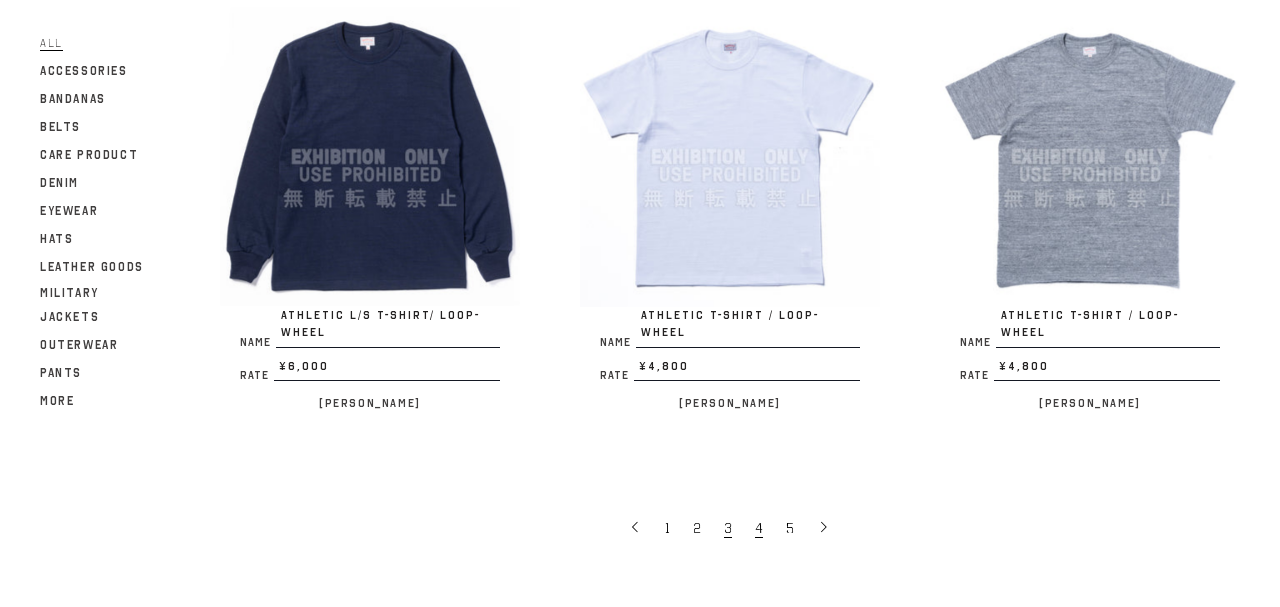click on "4" at bounding box center (760, 527) 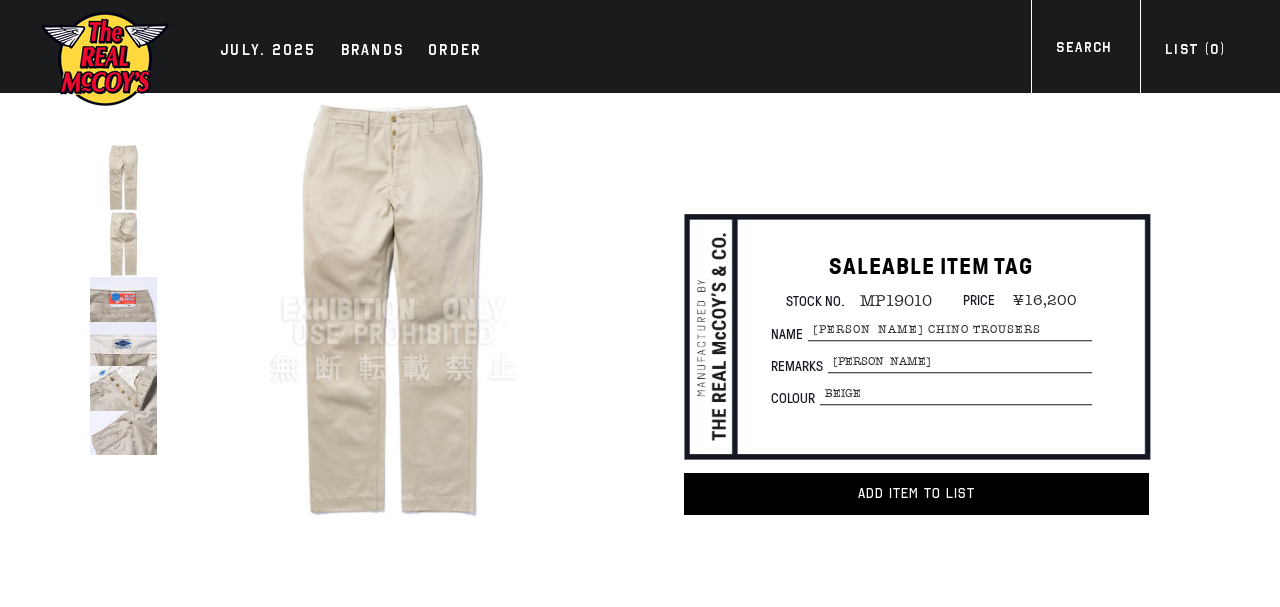 scroll, scrollTop: 0, scrollLeft: 0, axis: both 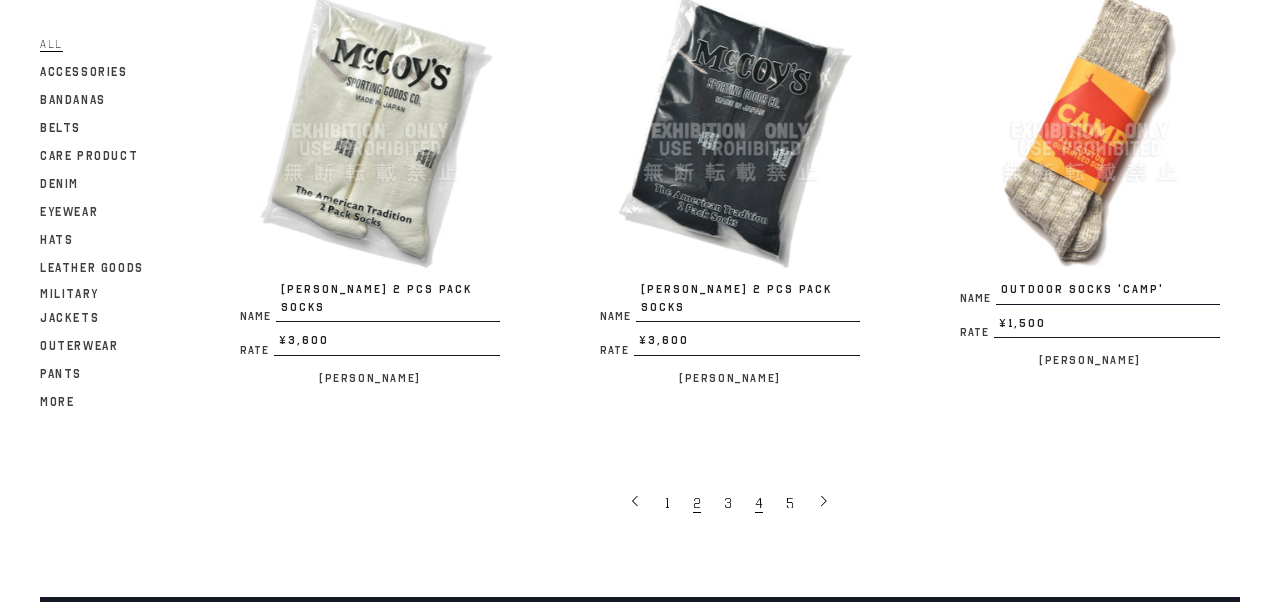 click on "2" at bounding box center [697, 503] 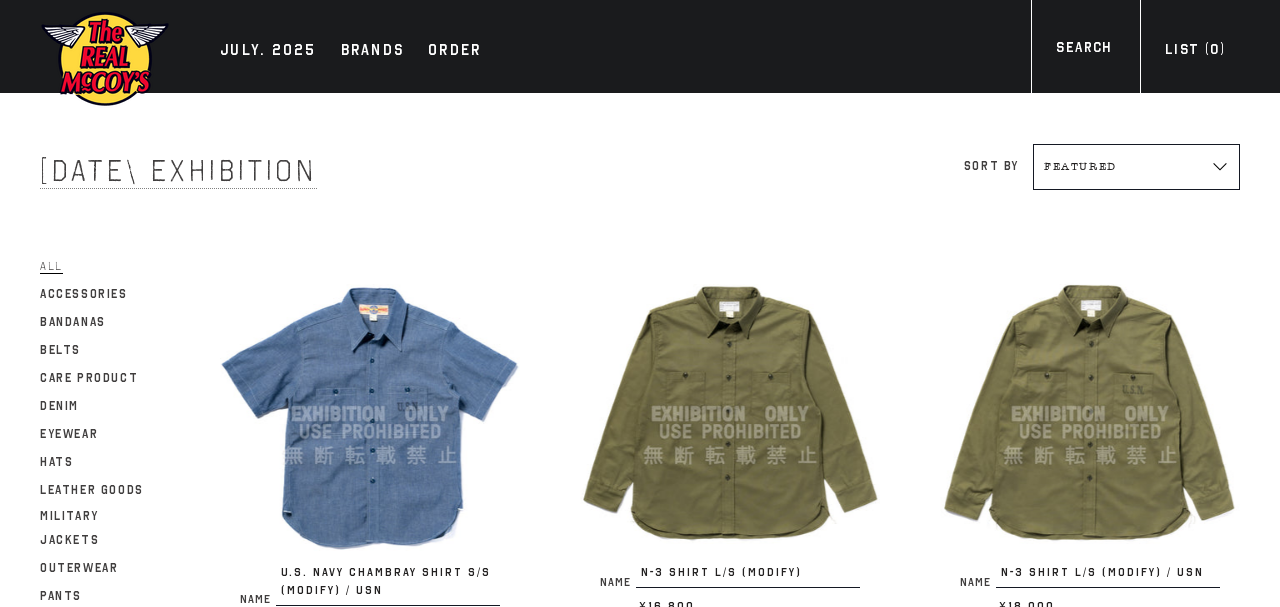 scroll, scrollTop: 0, scrollLeft: 0, axis: both 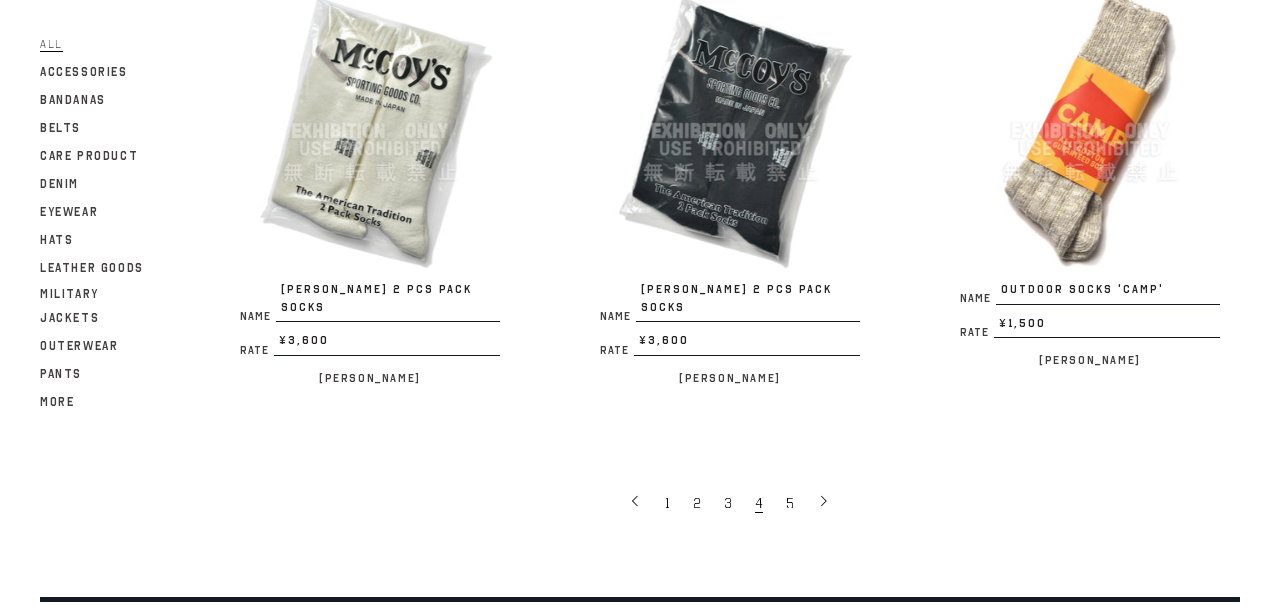 click at bounding box center [1090, 131] 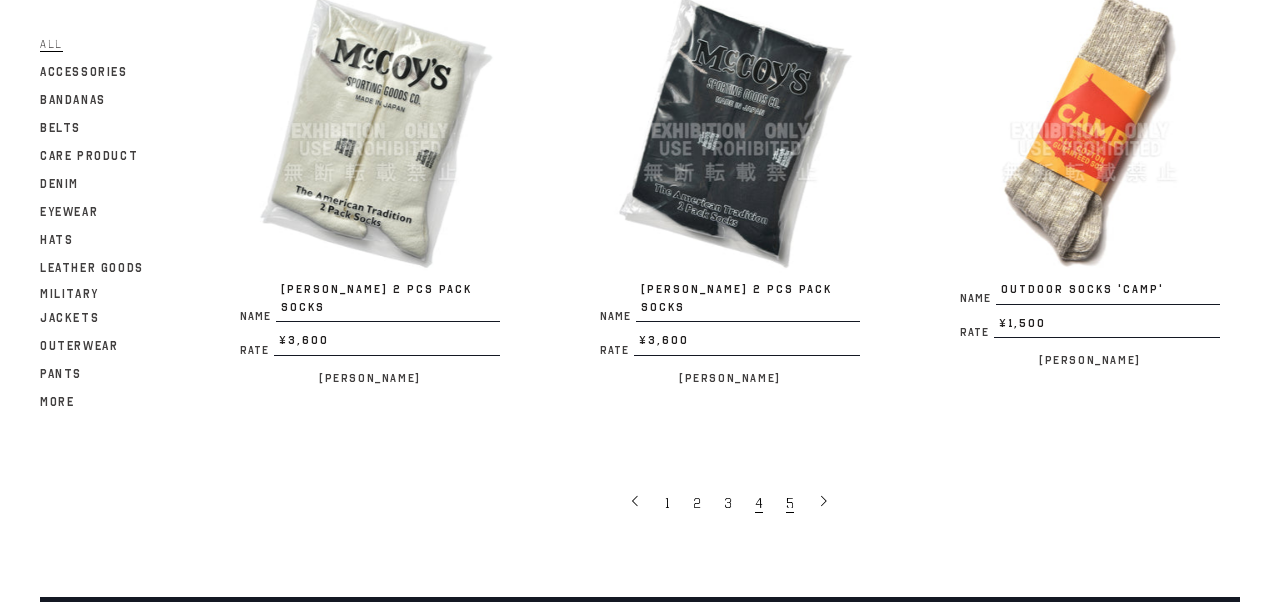 click on "5" at bounding box center [791, 502] 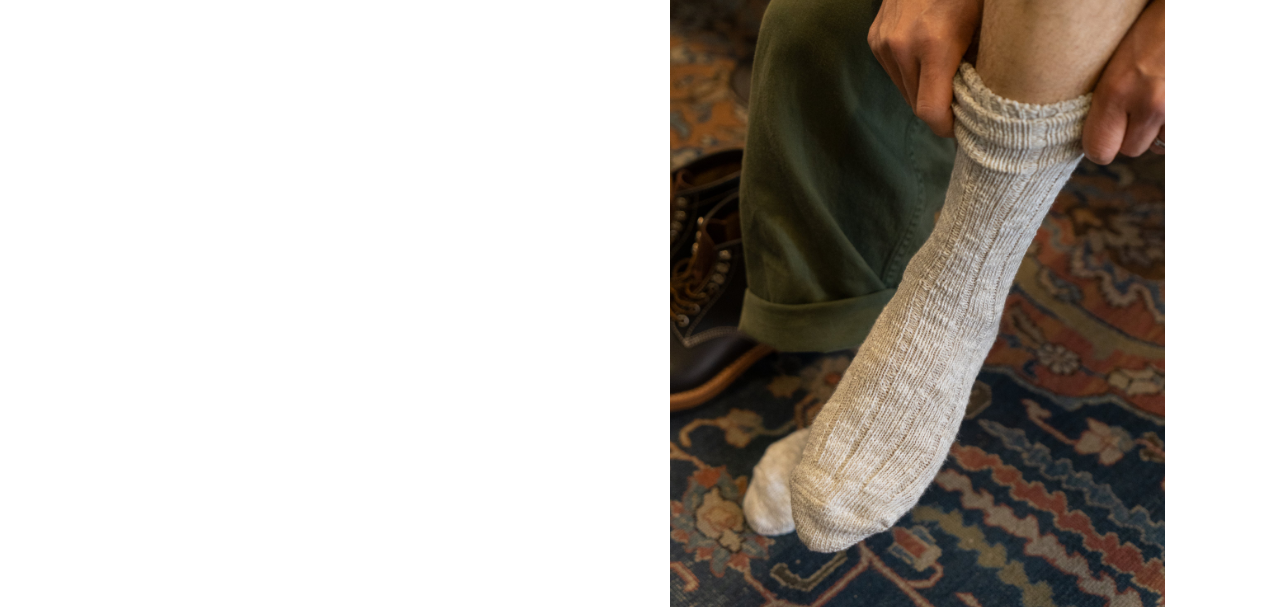 scroll, scrollTop: 756, scrollLeft: 0, axis: vertical 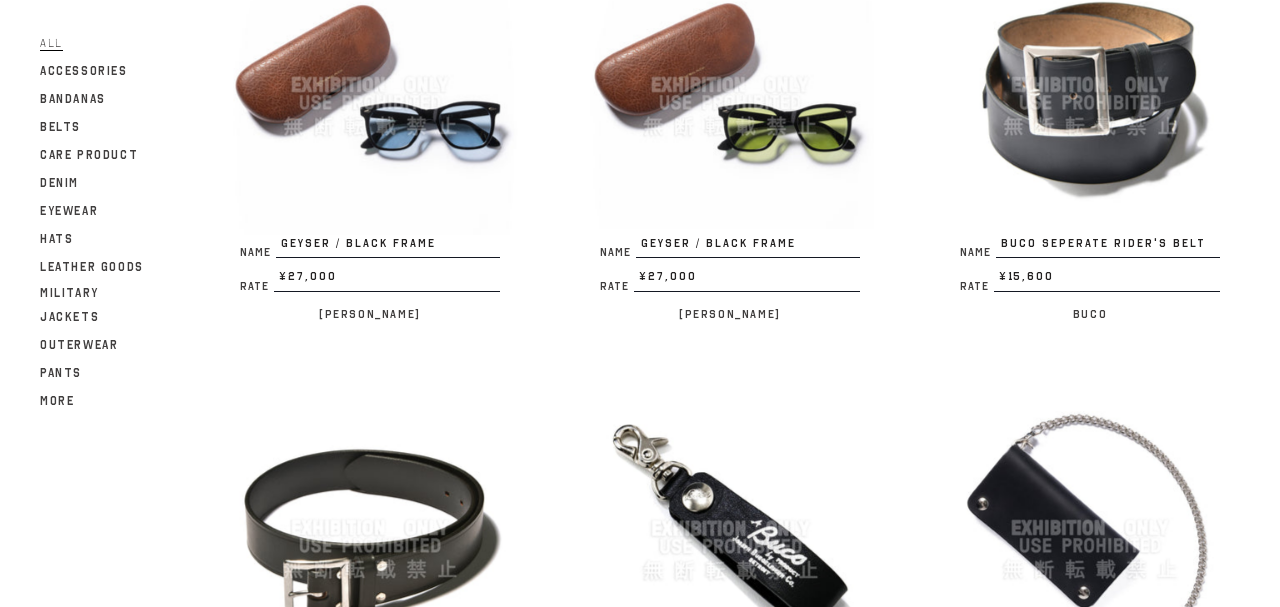 click at bounding box center [1090, 85] 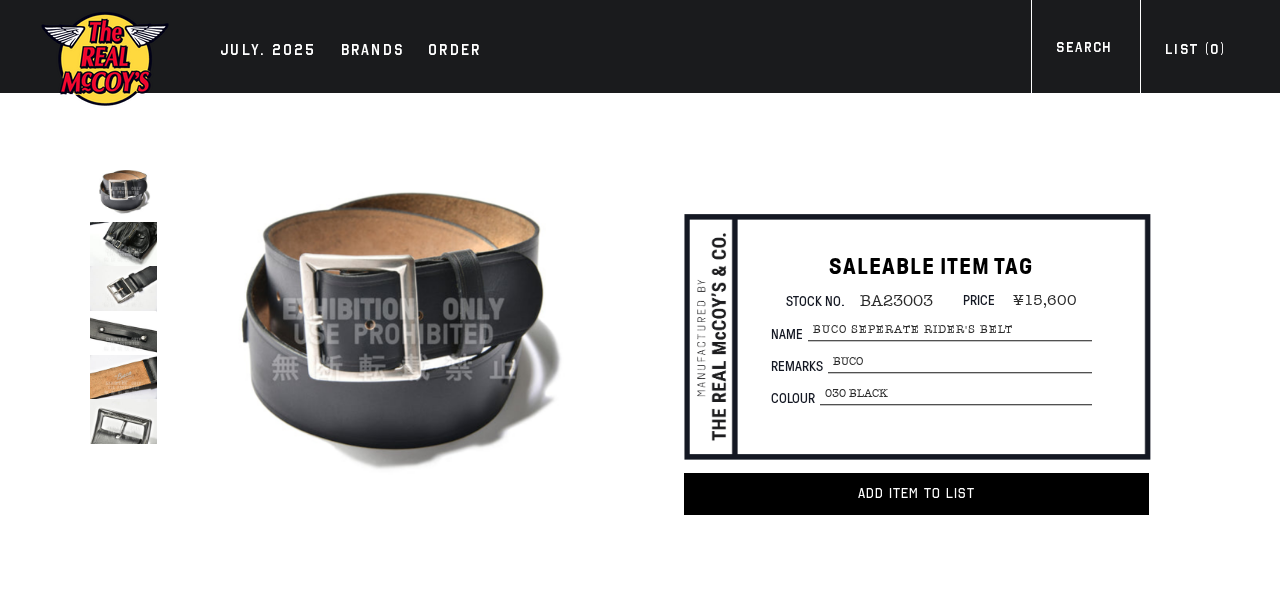 scroll, scrollTop: 0, scrollLeft: 0, axis: both 